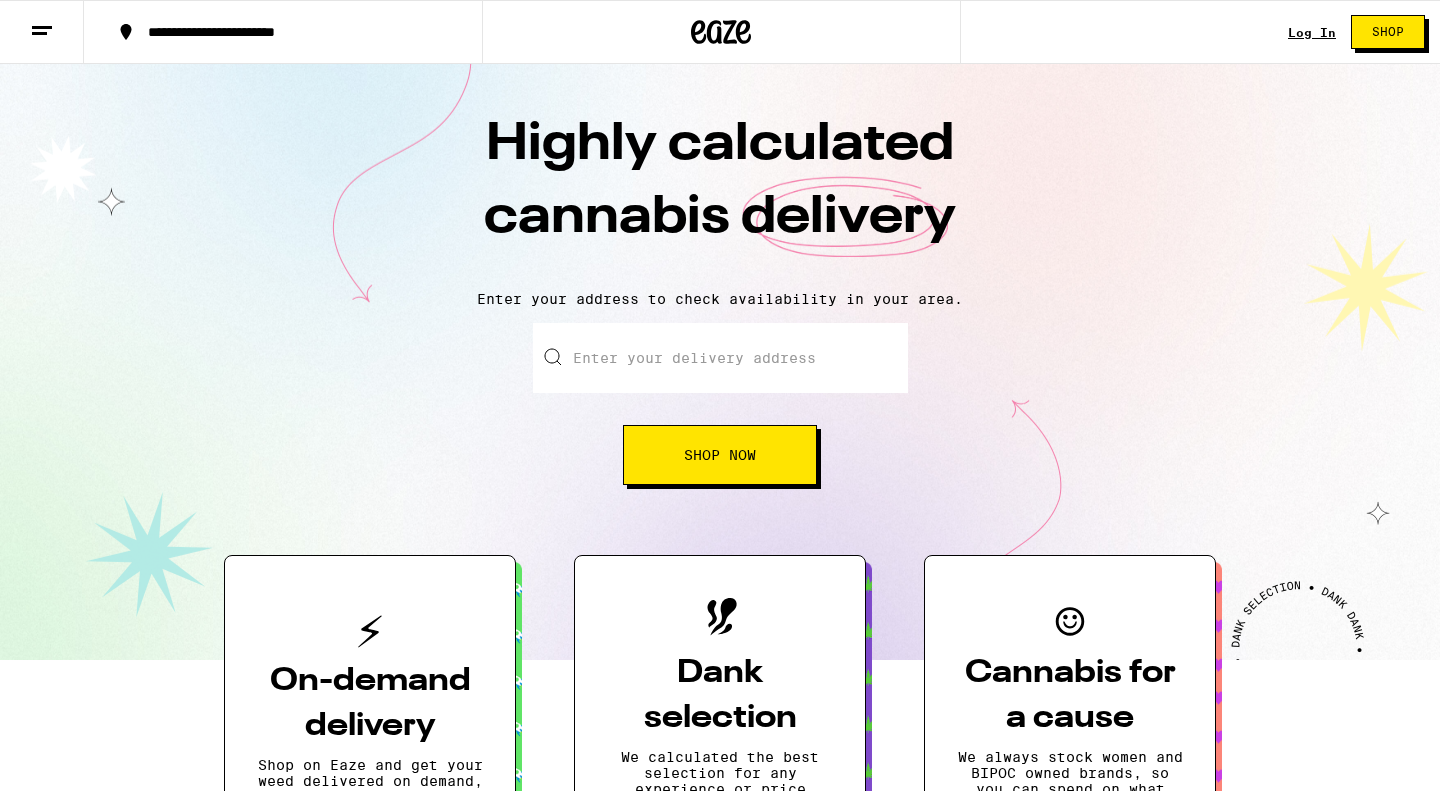 scroll, scrollTop: 0, scrollLeft: 0, axis: both 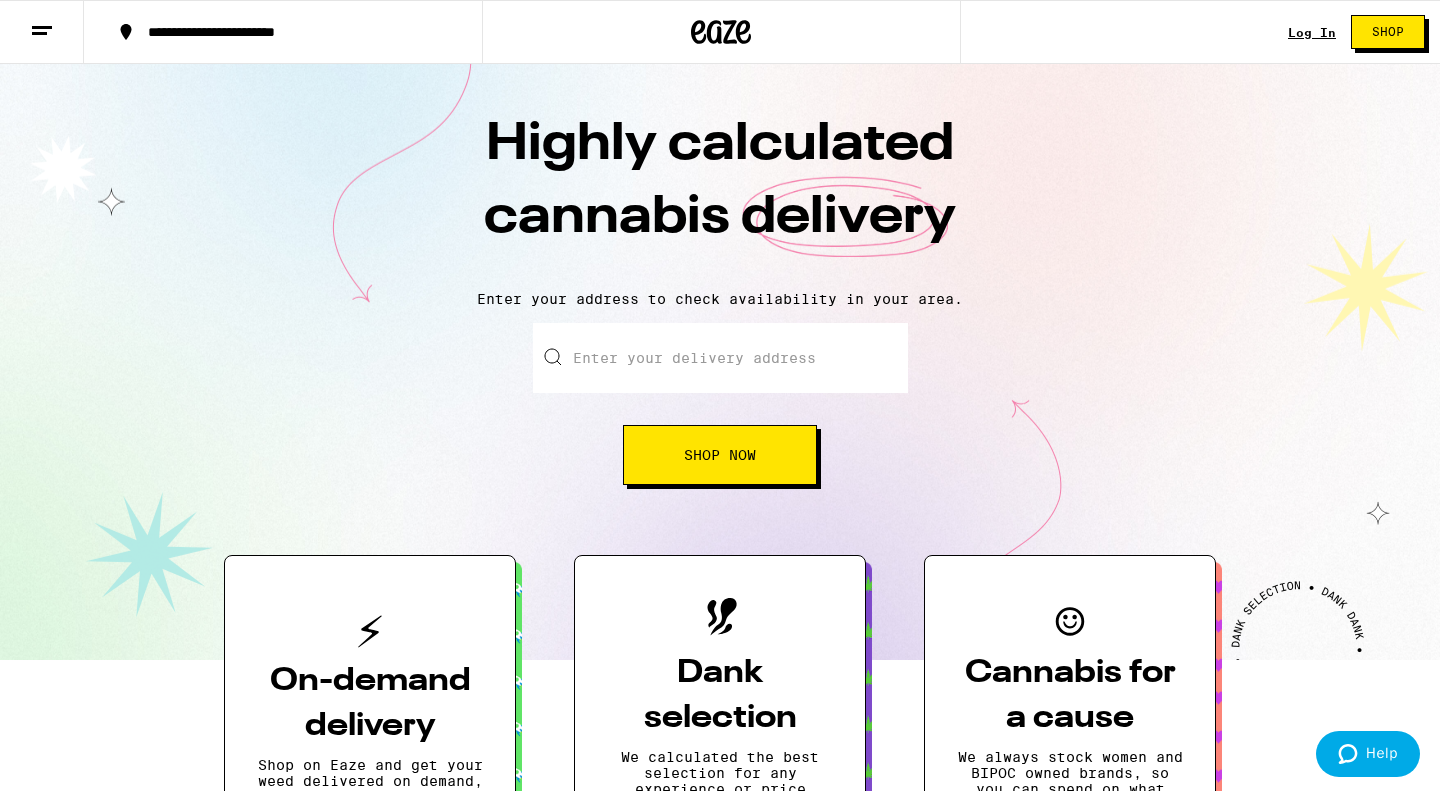 click on "Enter your delivery address" at bounding box center (720, 358) 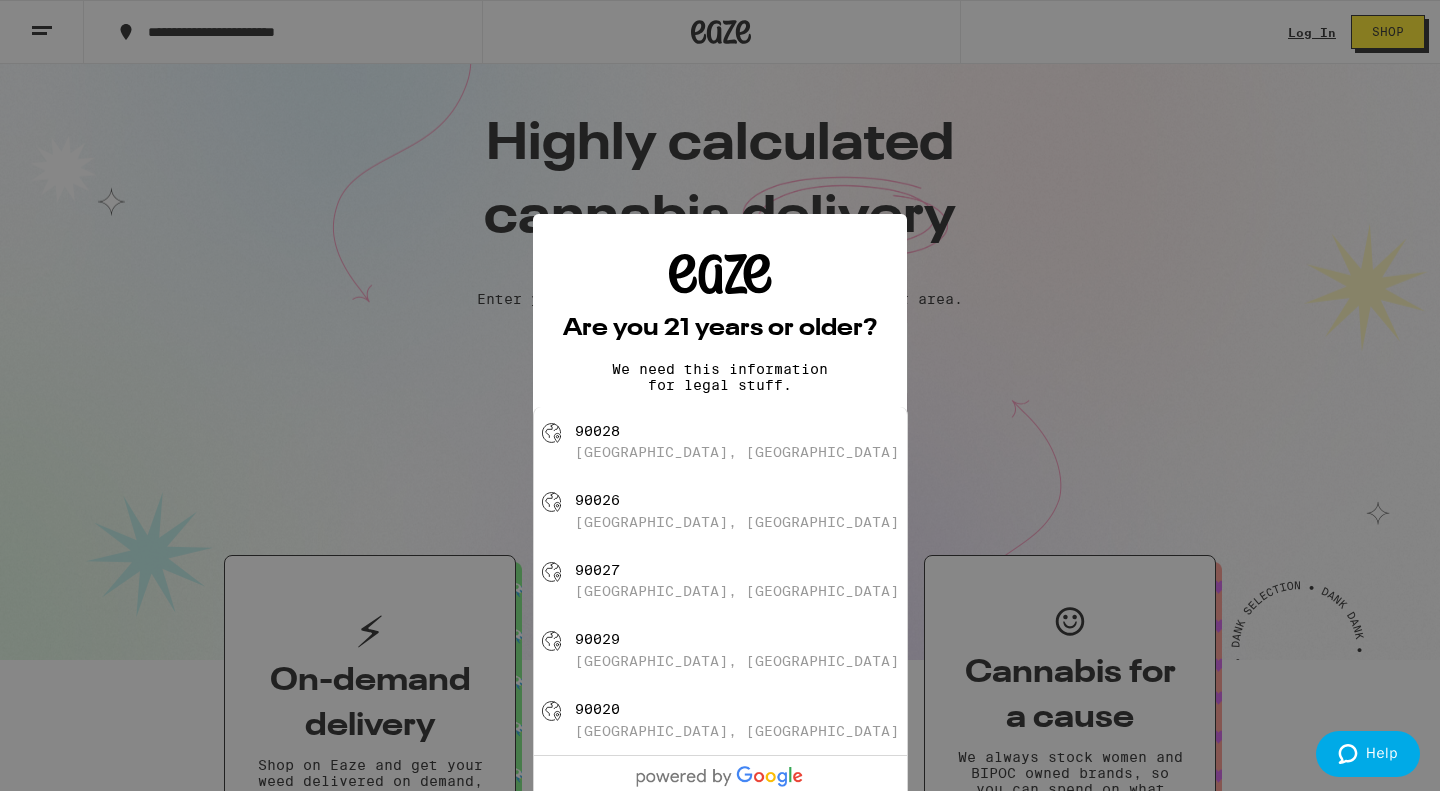 scroll, scrollTop: 0, scrollLeft: 0, axis: both 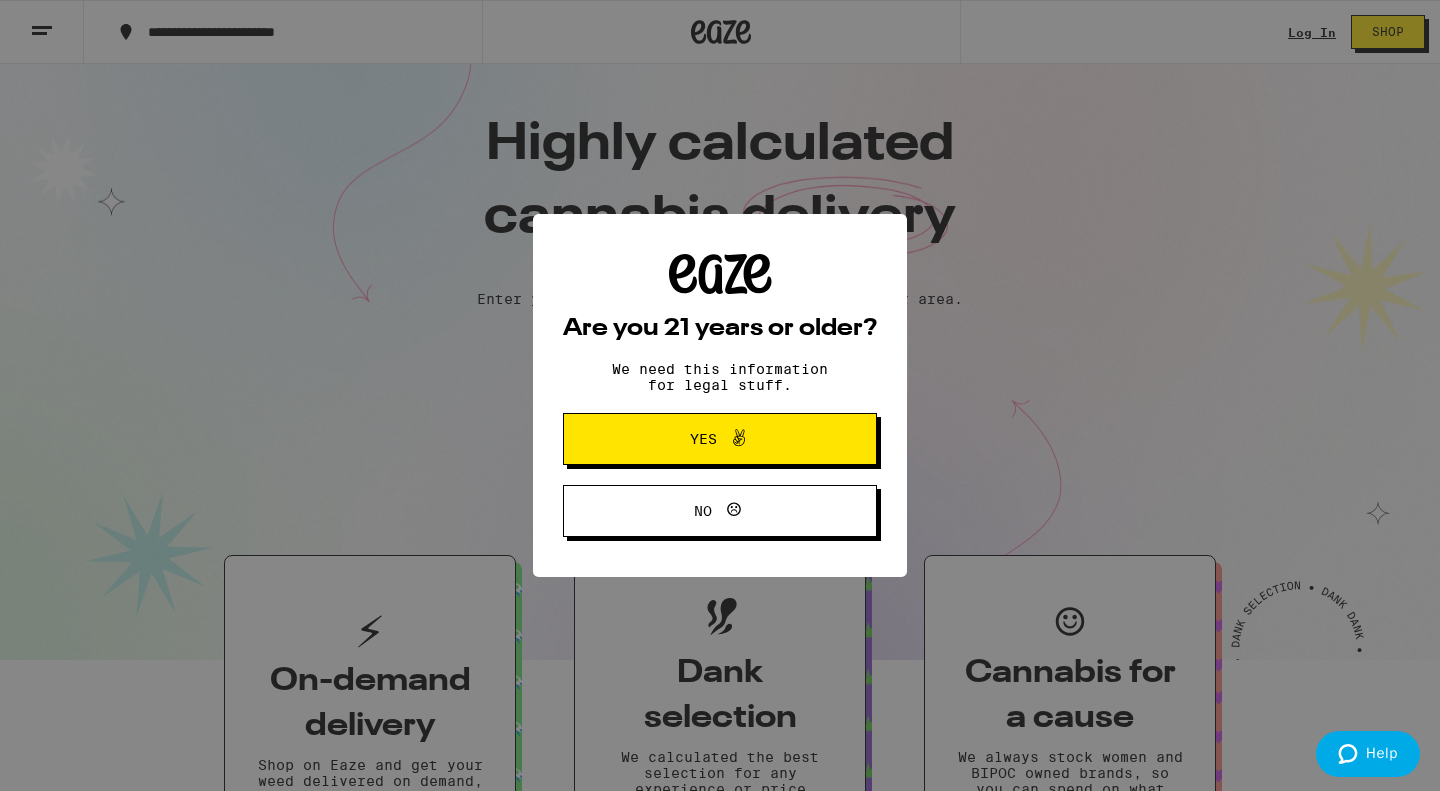 click 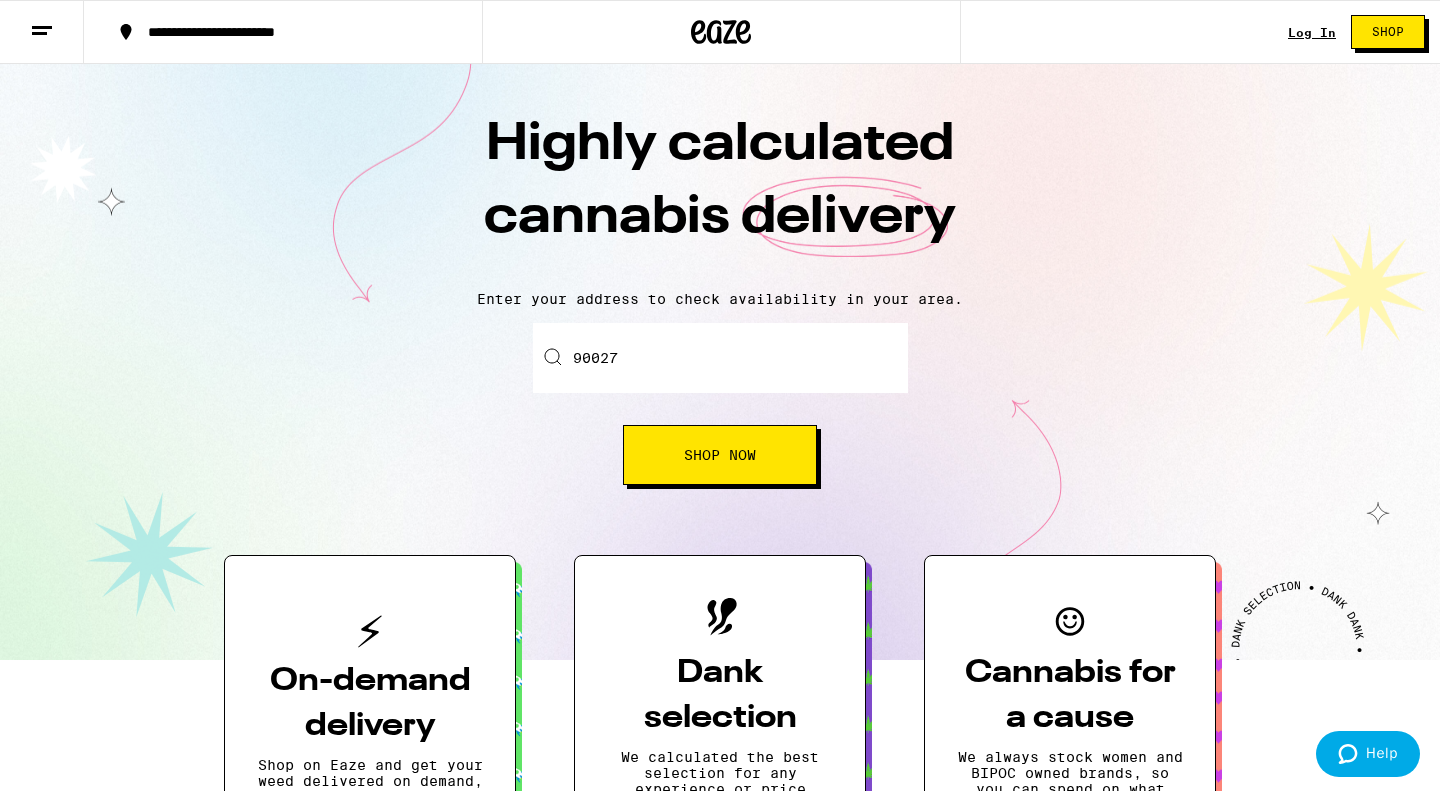 click on "Shop Now" at bounding box center [720, 455] 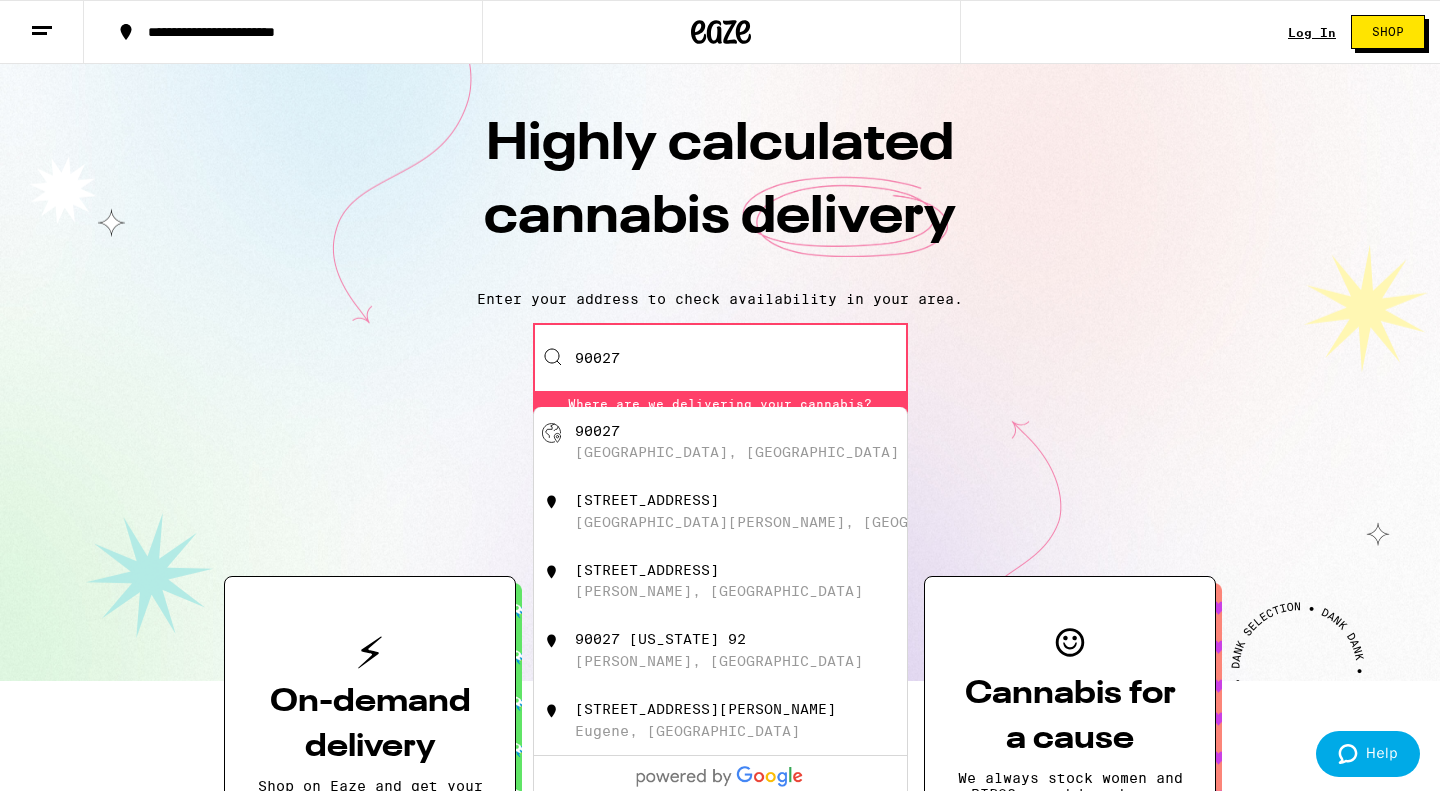 click on "[GEOGRAPHIC_DATA], [GEOGRAPHIC_DATA]" at bounding box center (737, 452) 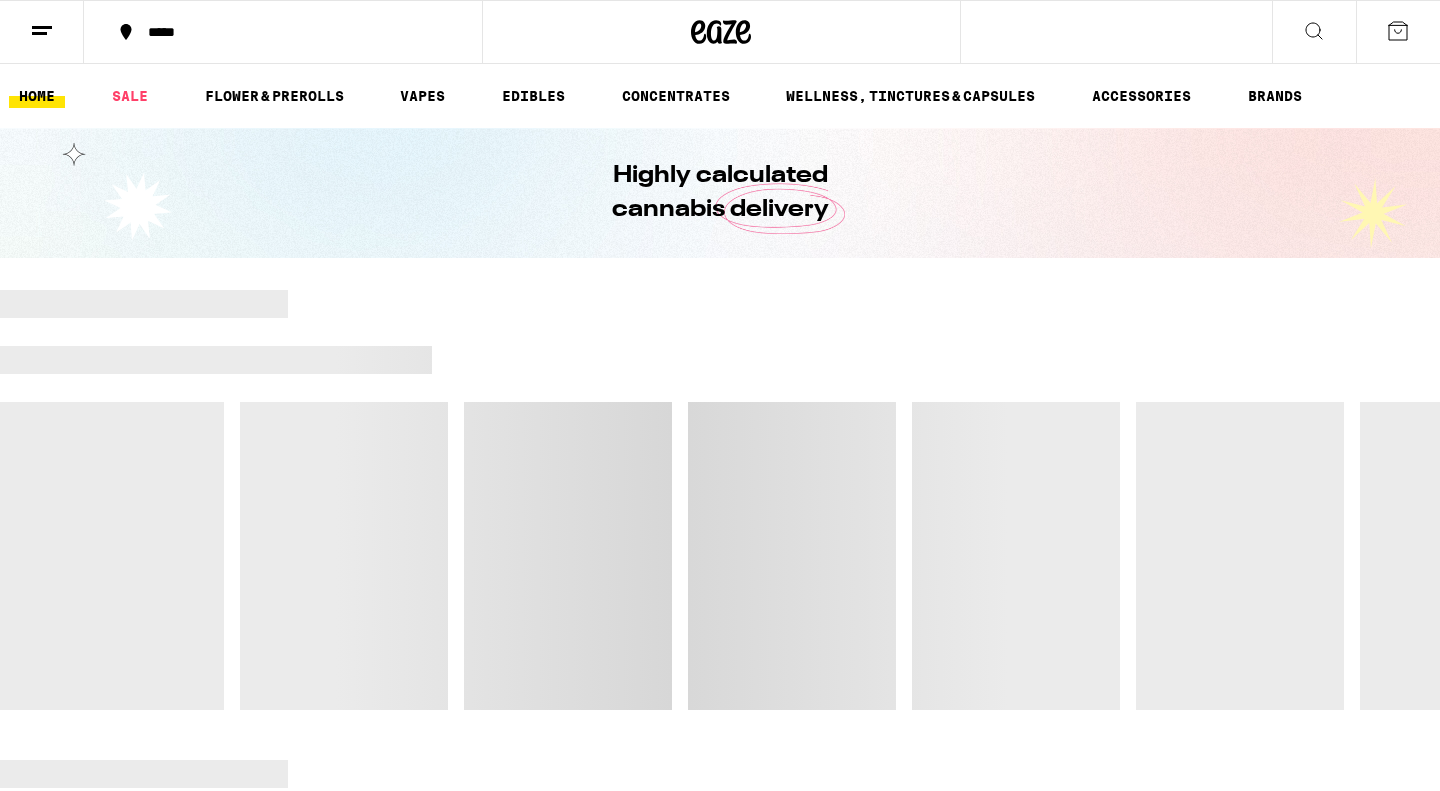 scroll, scrollTop: 0, scrollLeft: 0, axis: both 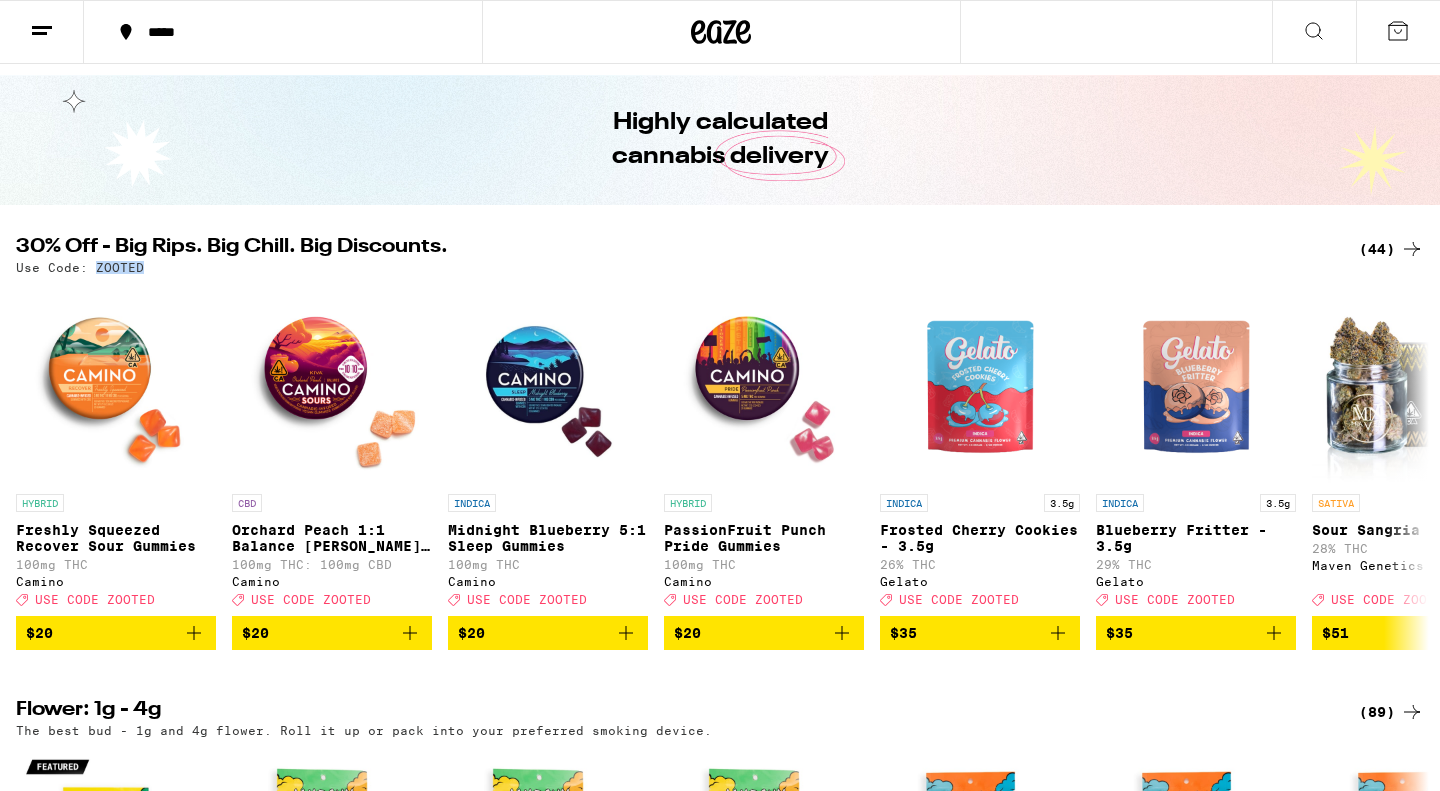 drag, startPoint x: 95, startPoint y: 267, endPoint x: 139, endPoint y: 267, distance: 44 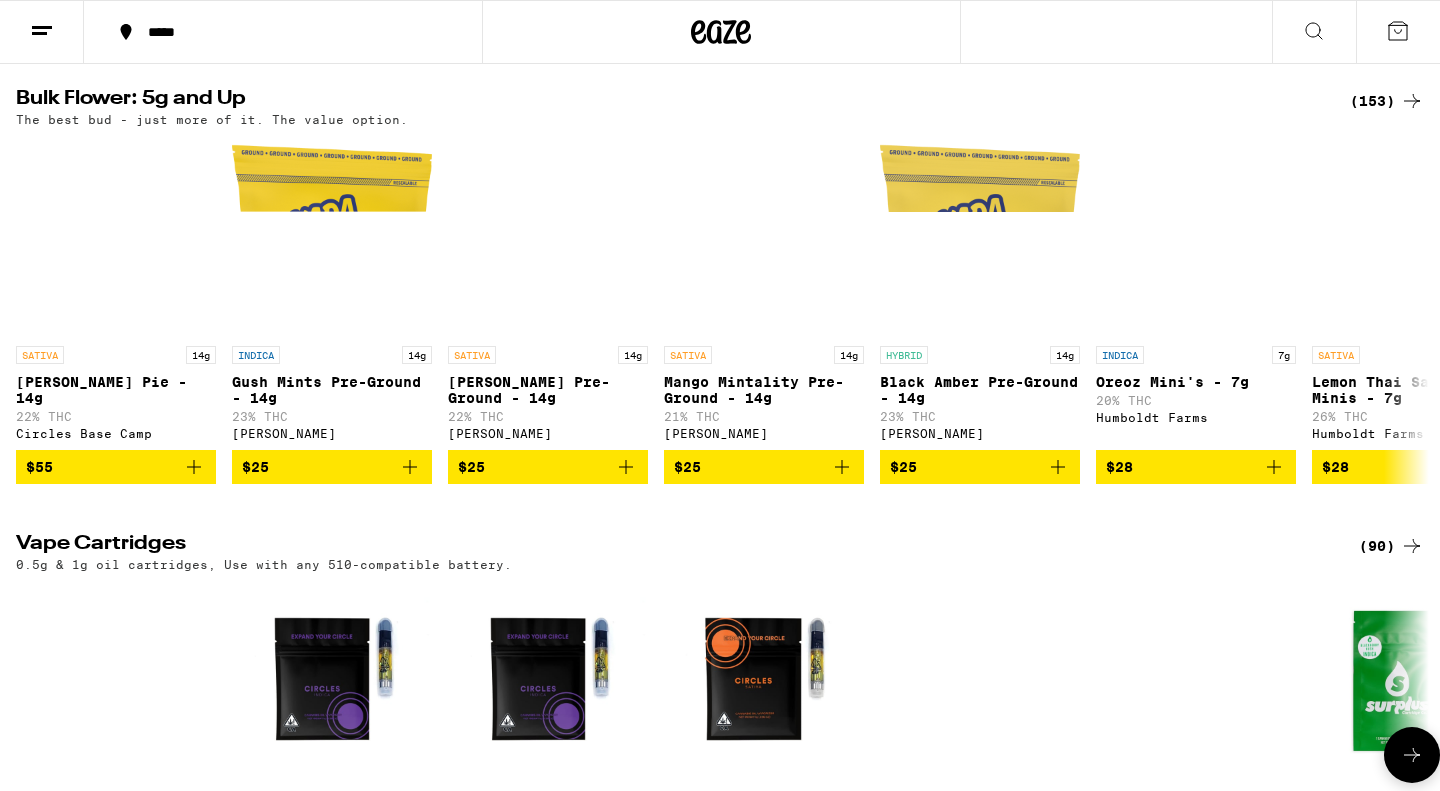 scroll, scrollTop: 1021, scrollLeft: 0, axis: vertical 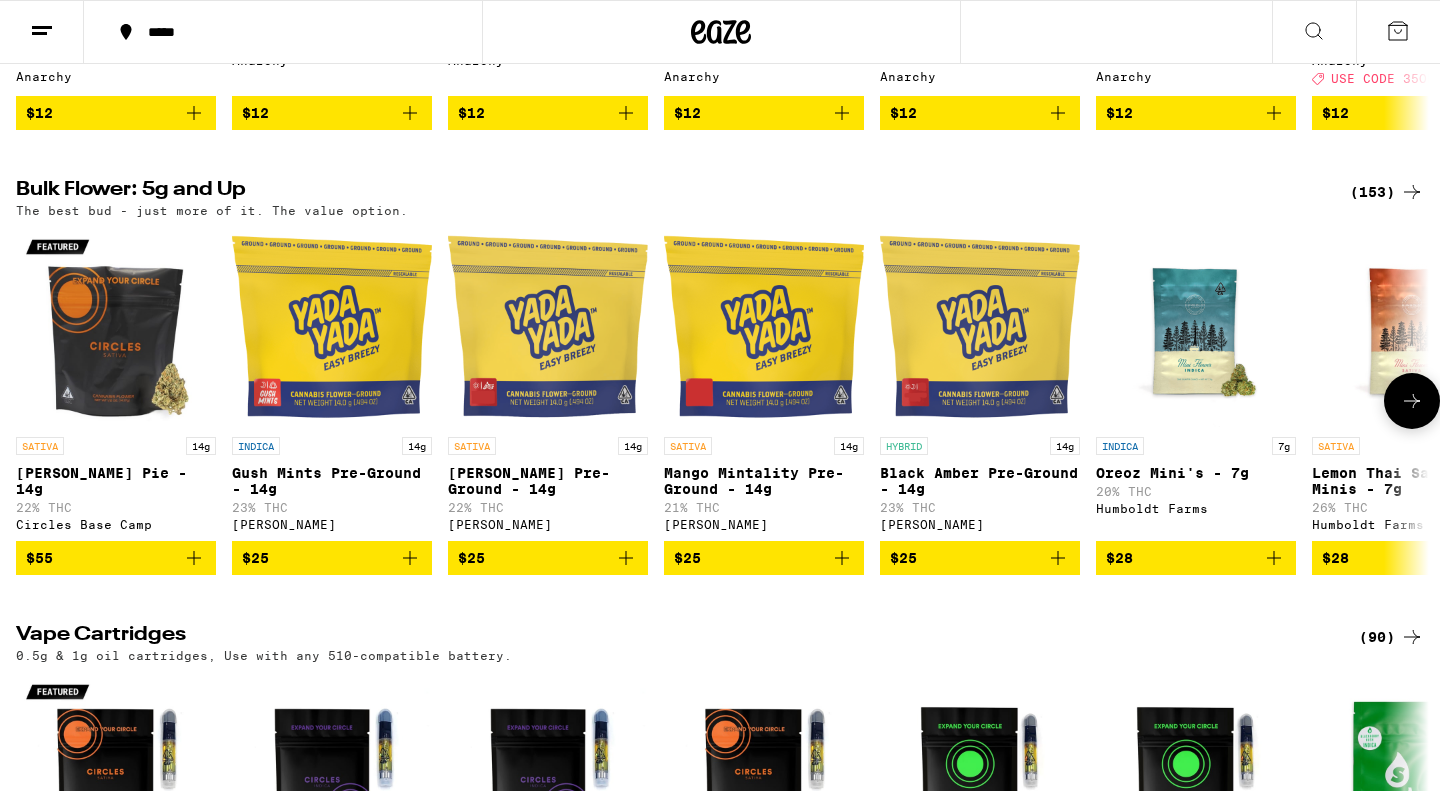 click 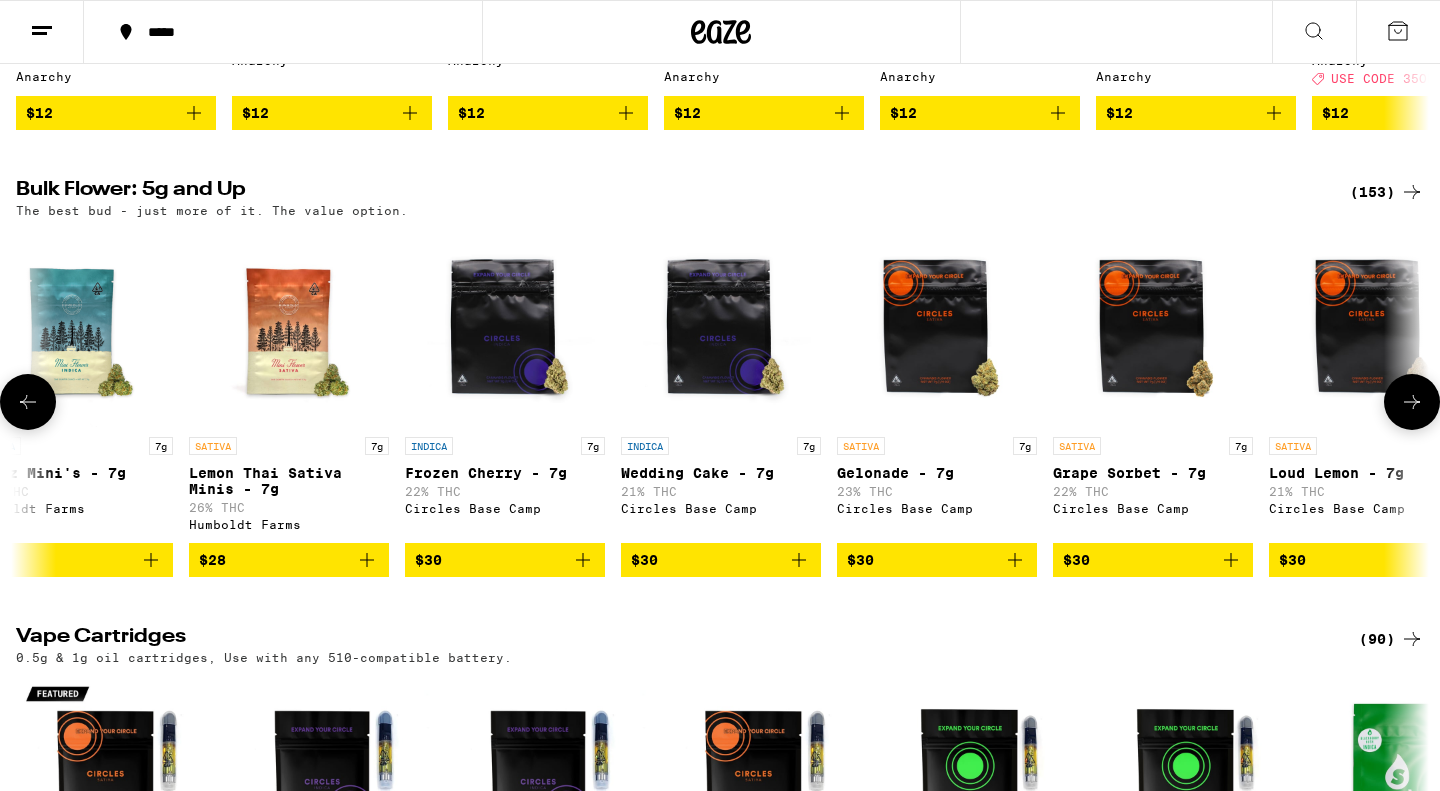 click 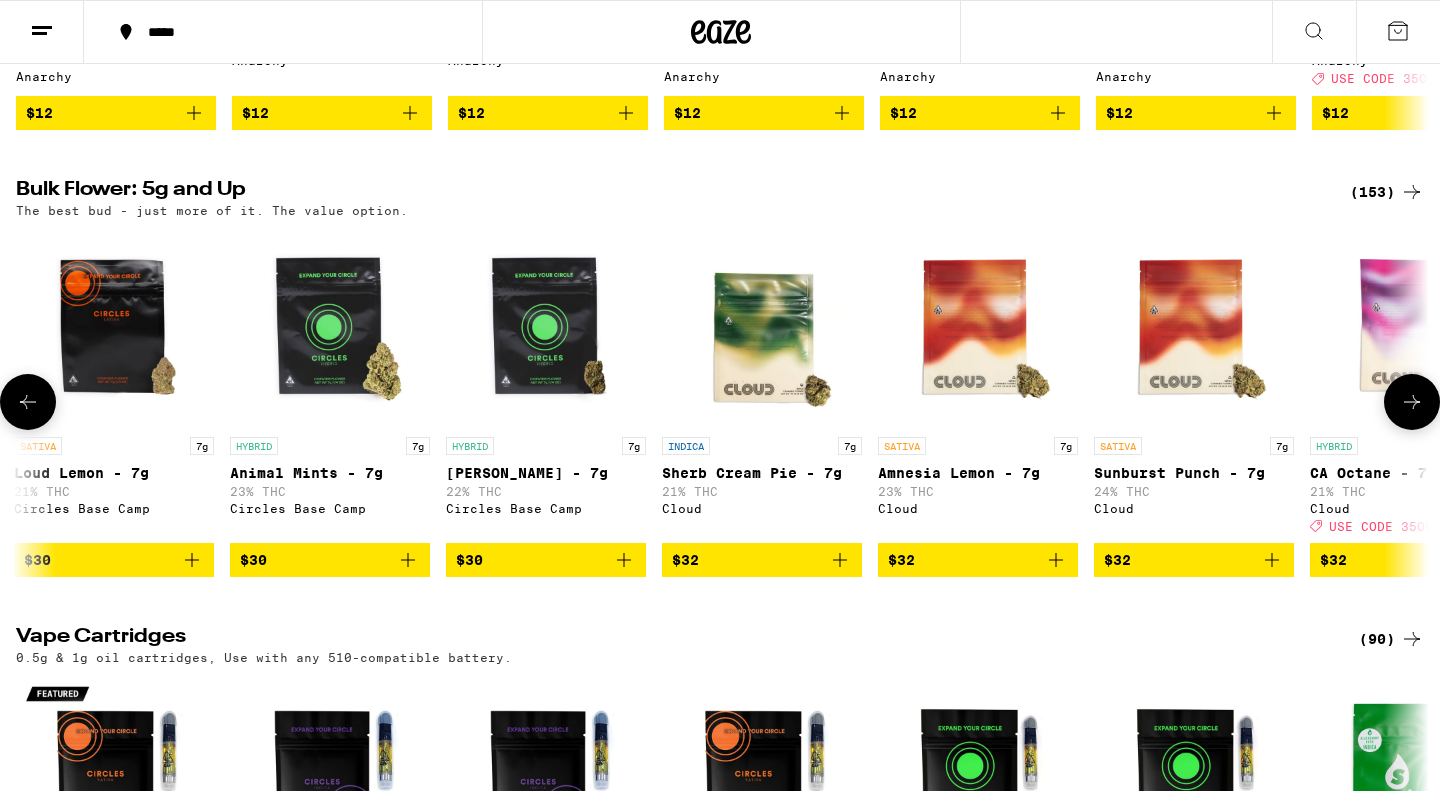 click 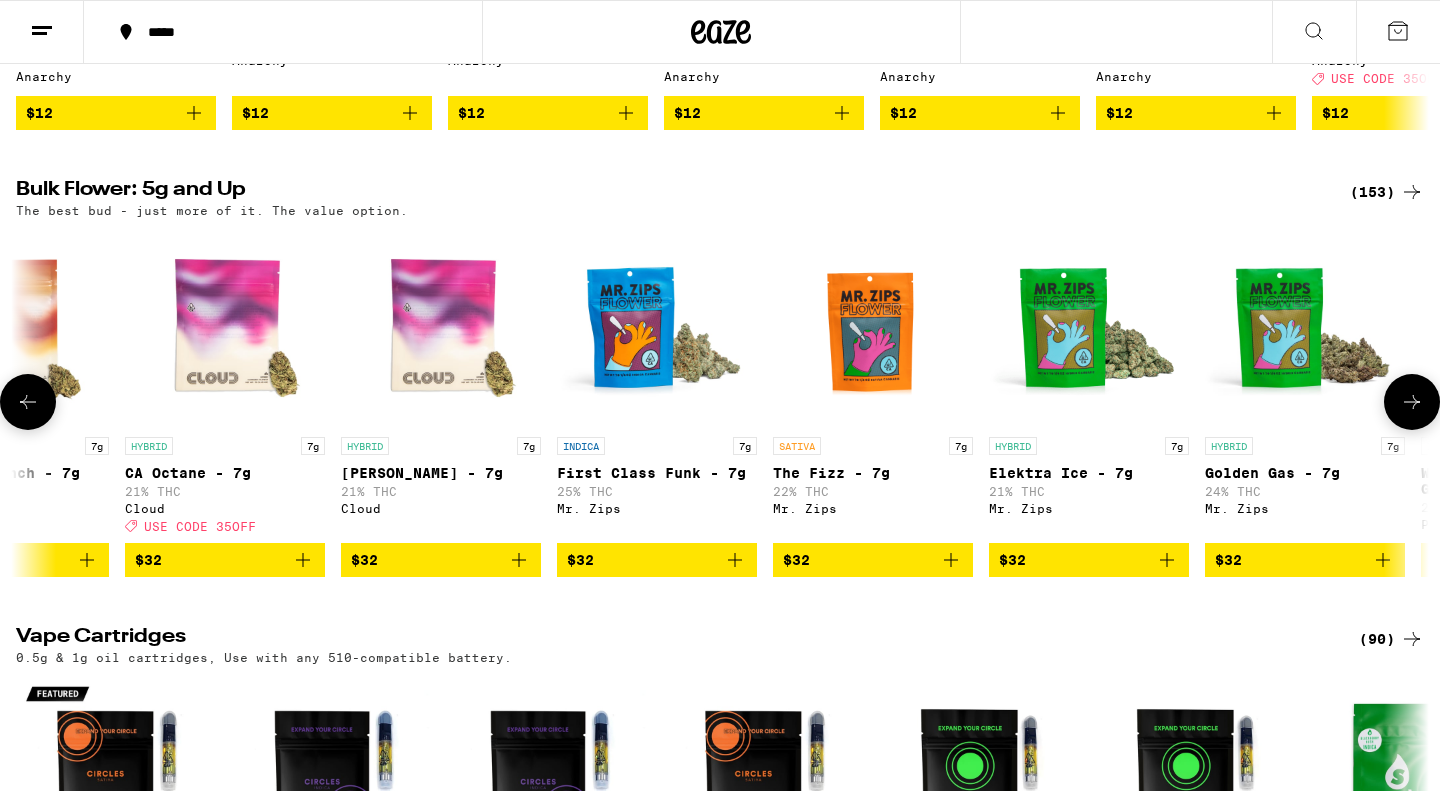 scroll, scrollTop: 0, scrollLeft: 3568, axis: horizontal 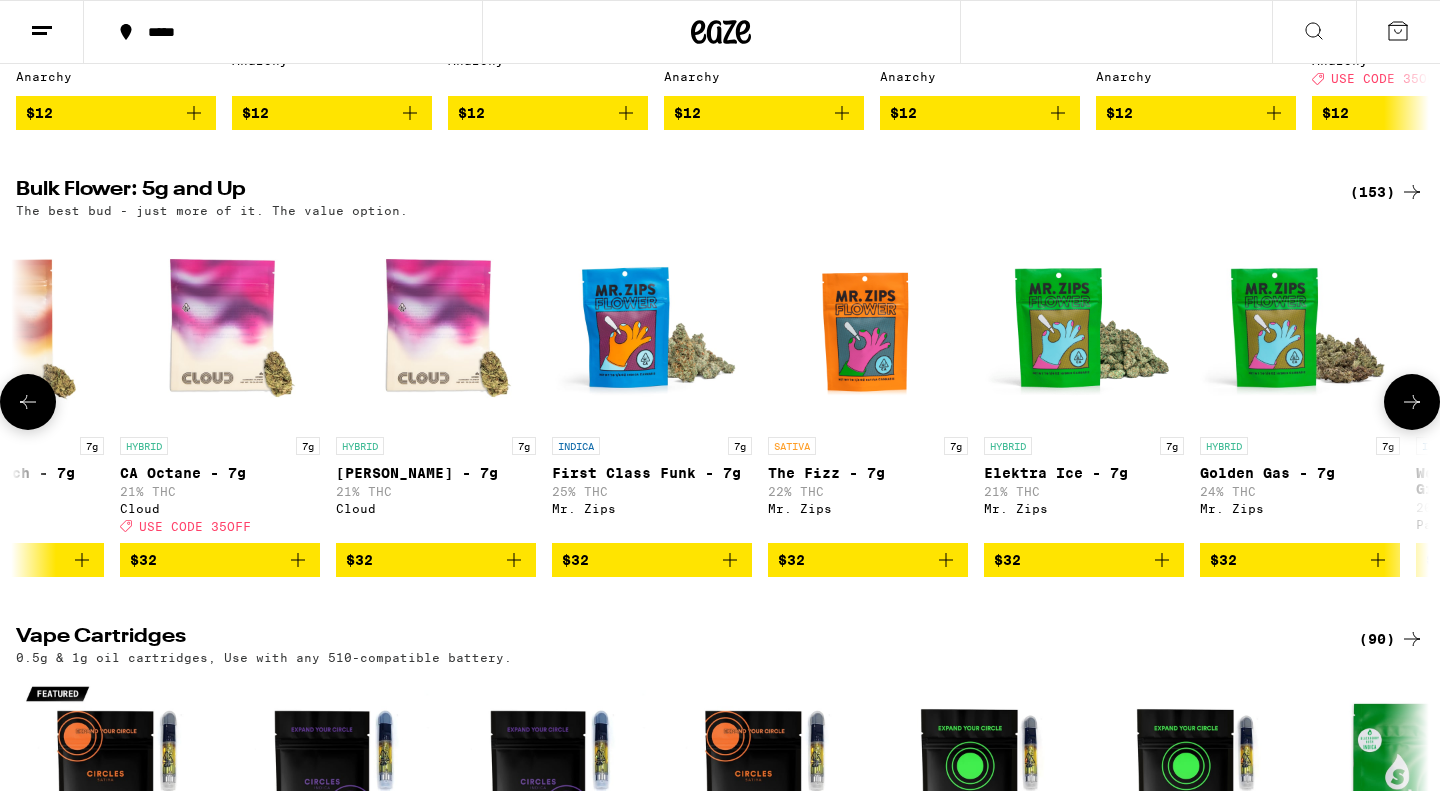 click 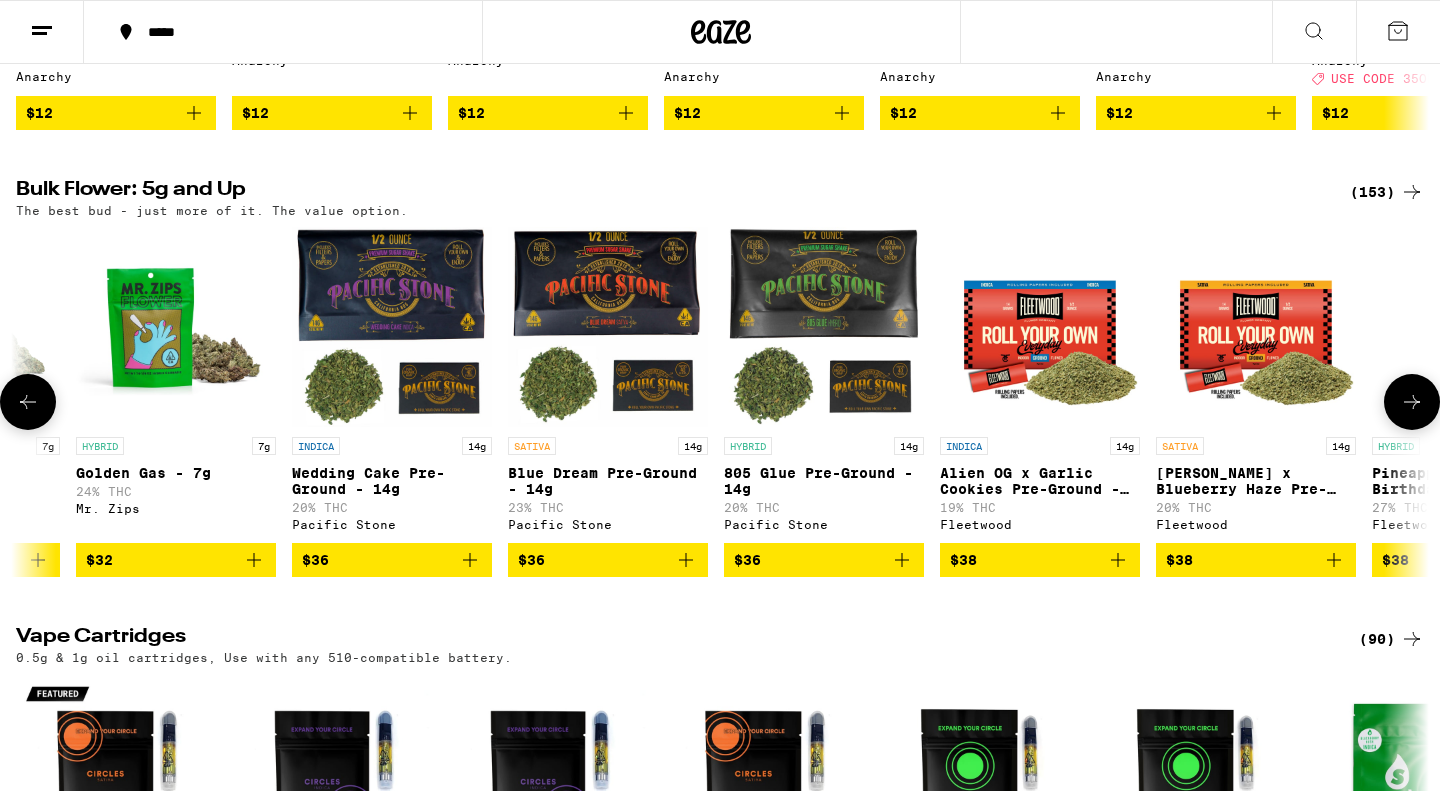 click 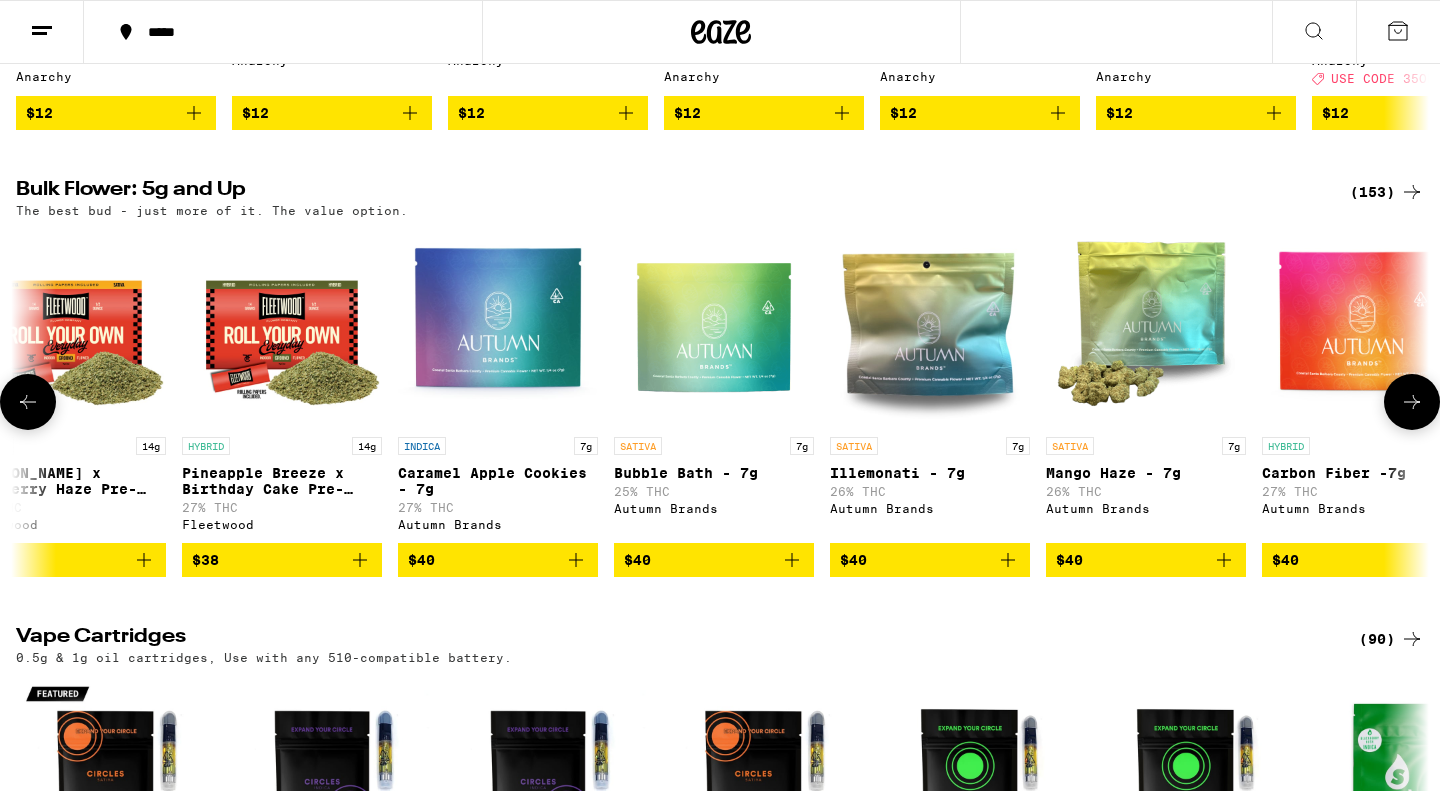 click 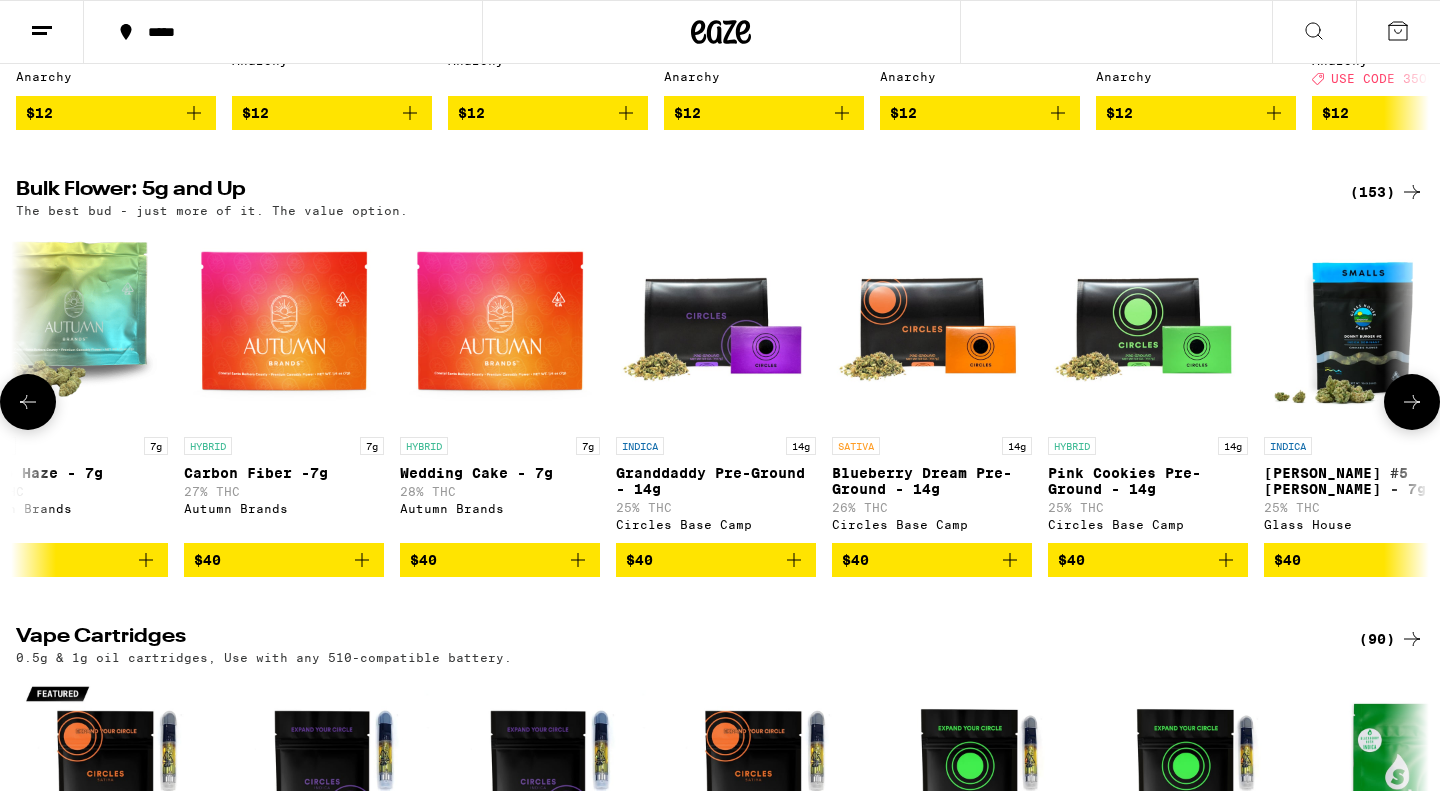 click 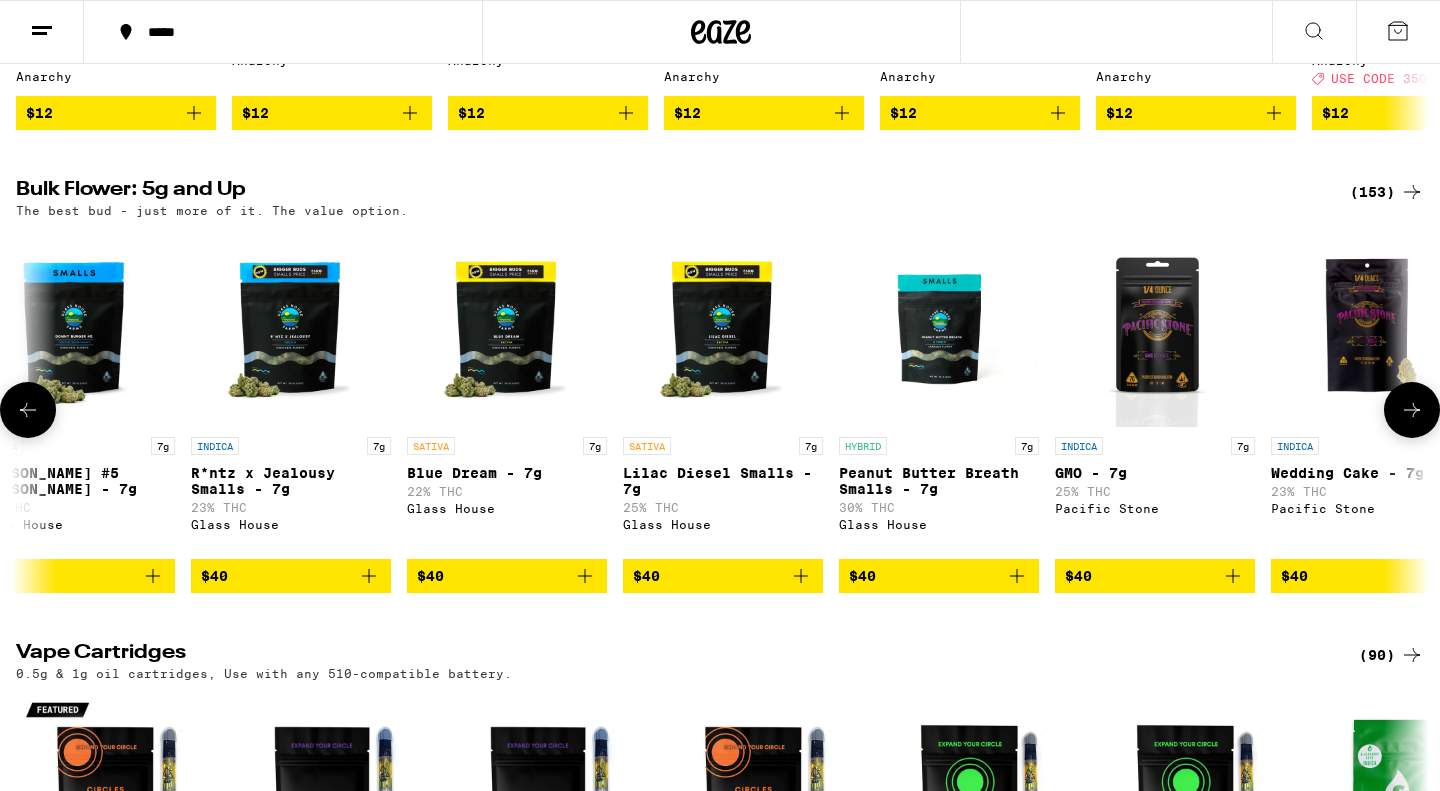 scroll, scrollTop: 0, scrollLeft: 8250, axis: horizontal 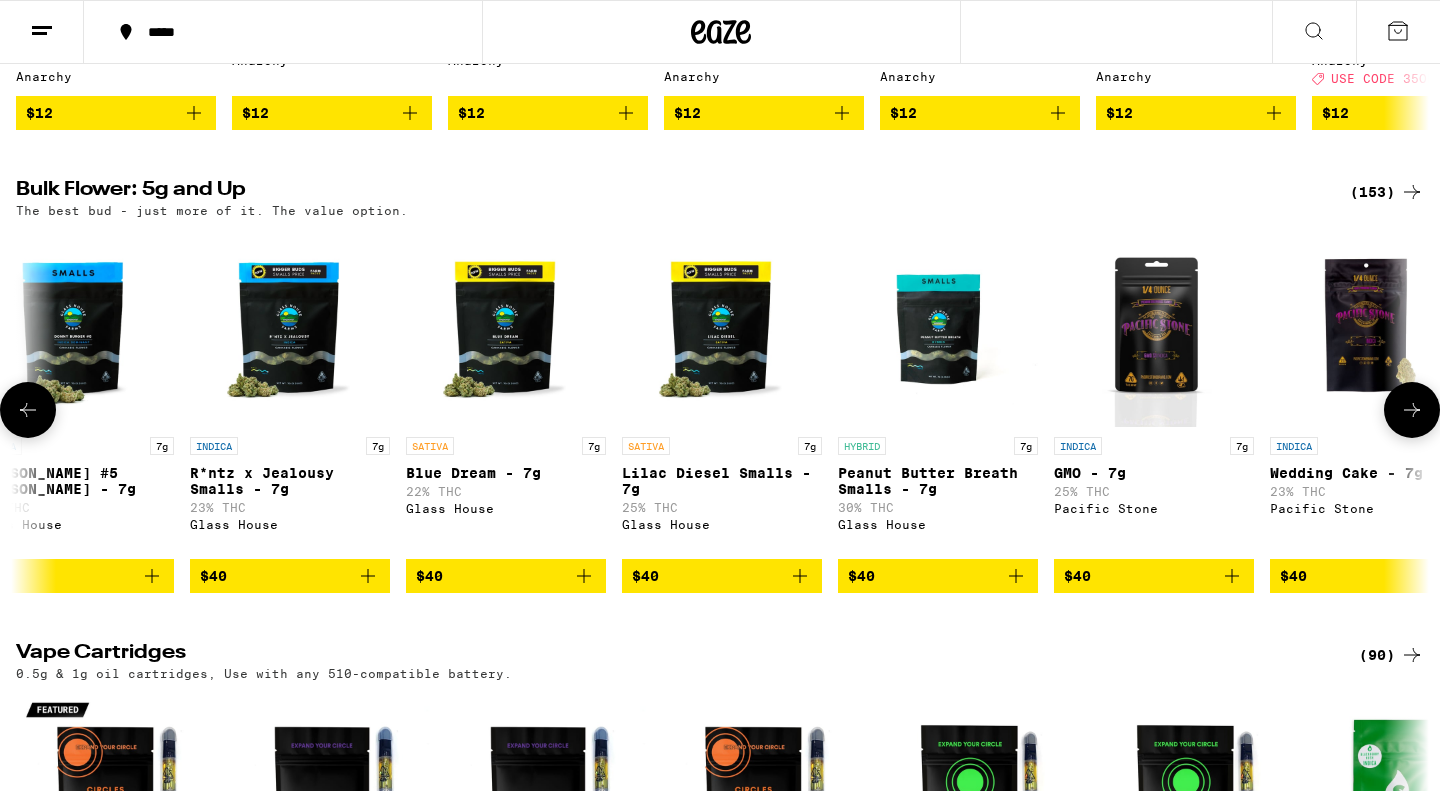 click 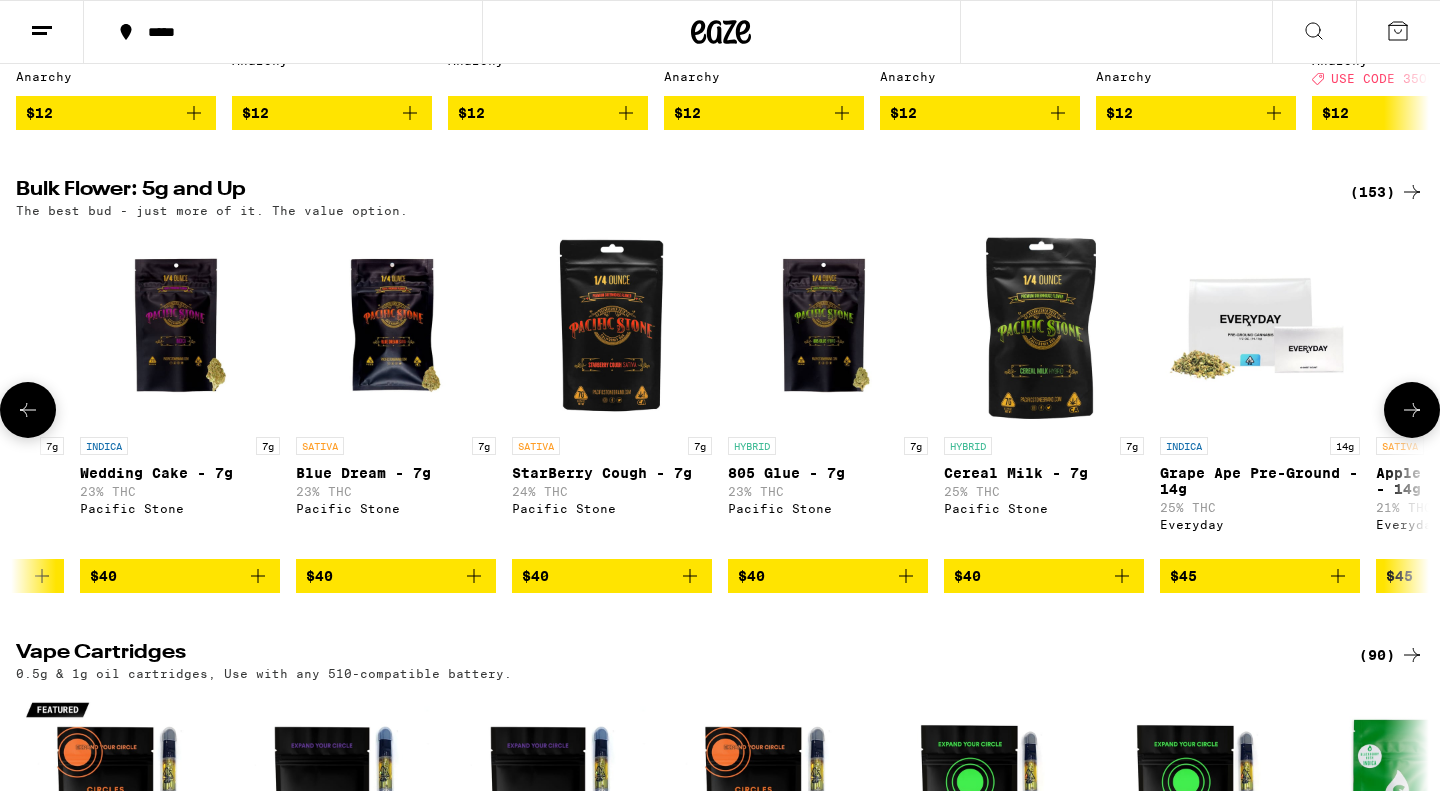click 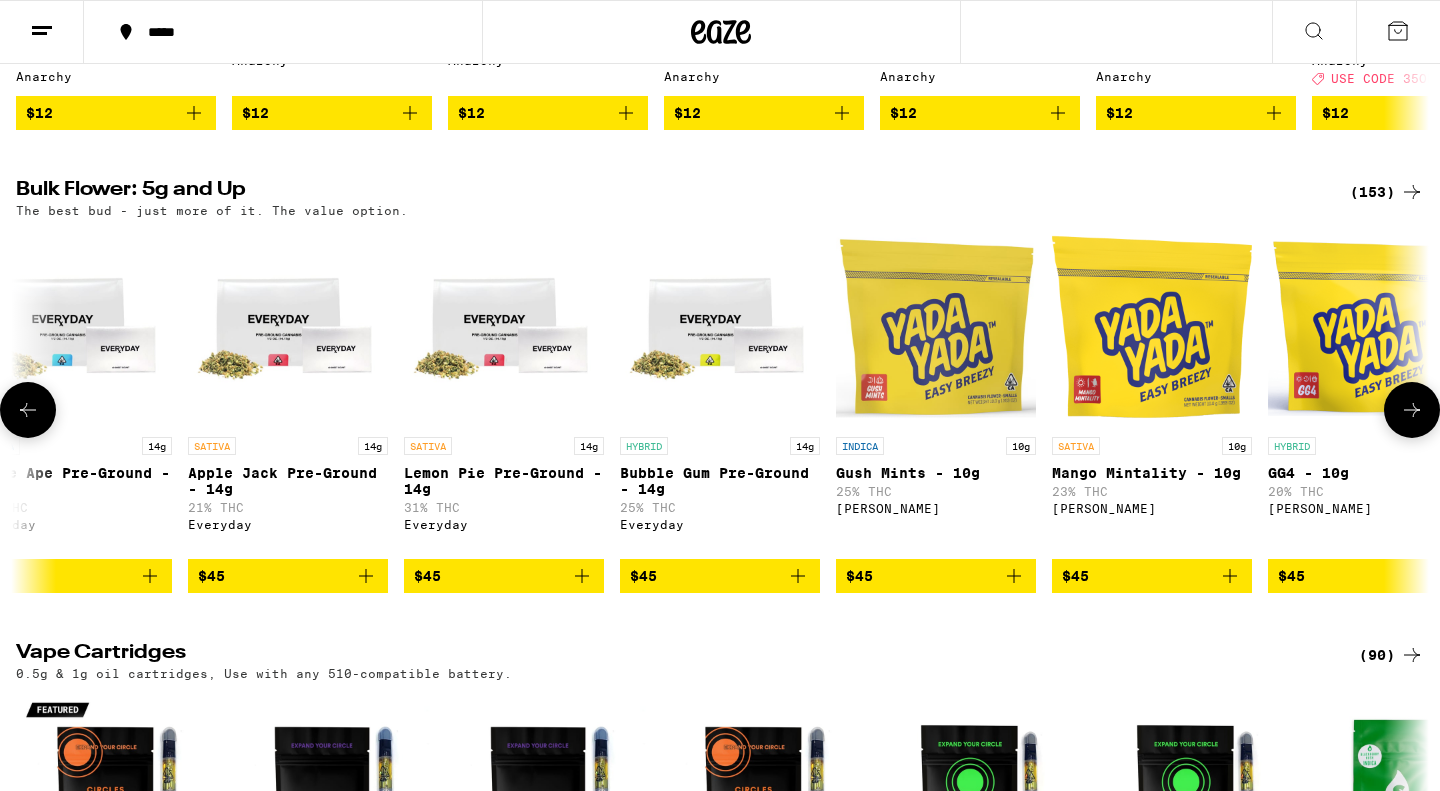 scroll, scrollTop: 0, scrollLeft: 10630, axis: horizontal 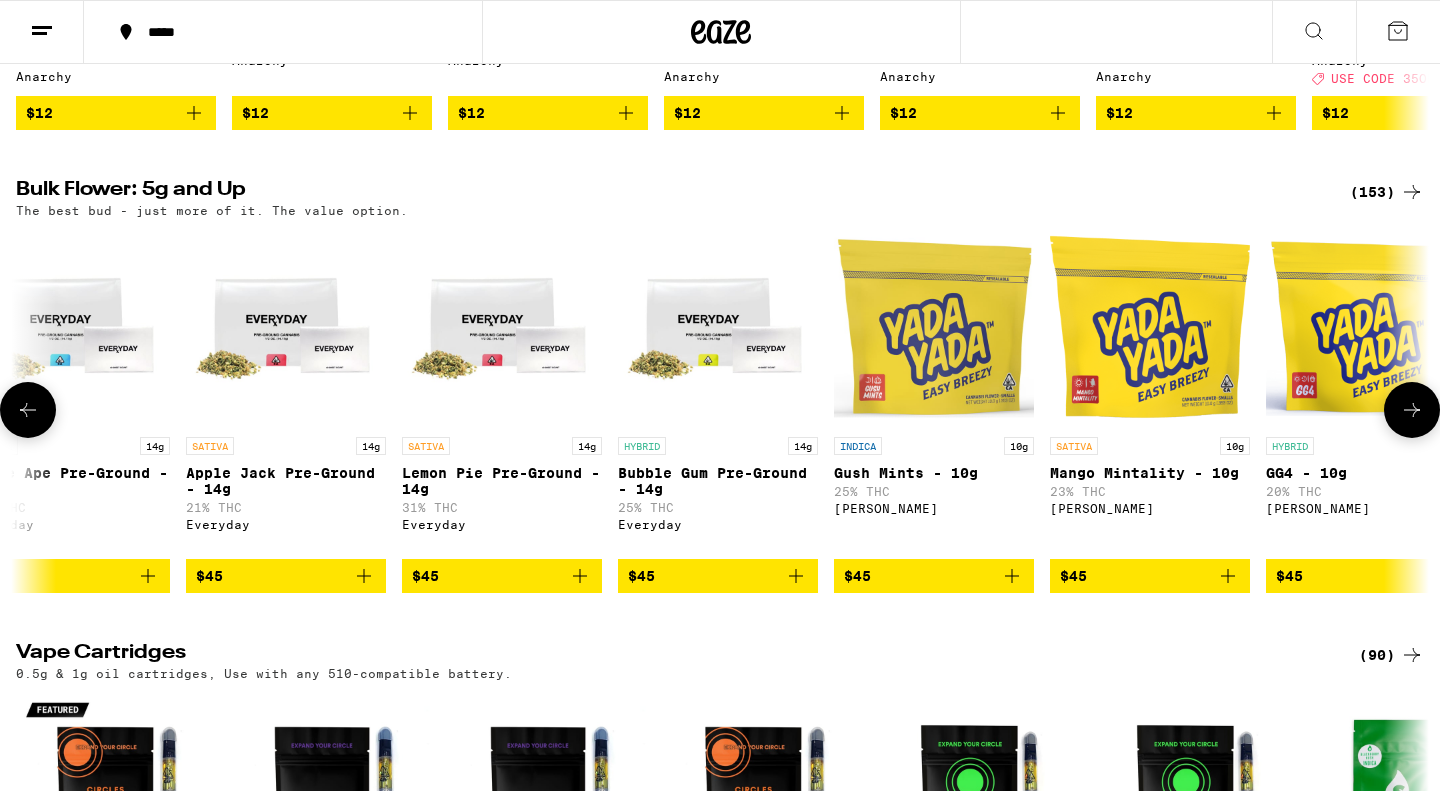 click 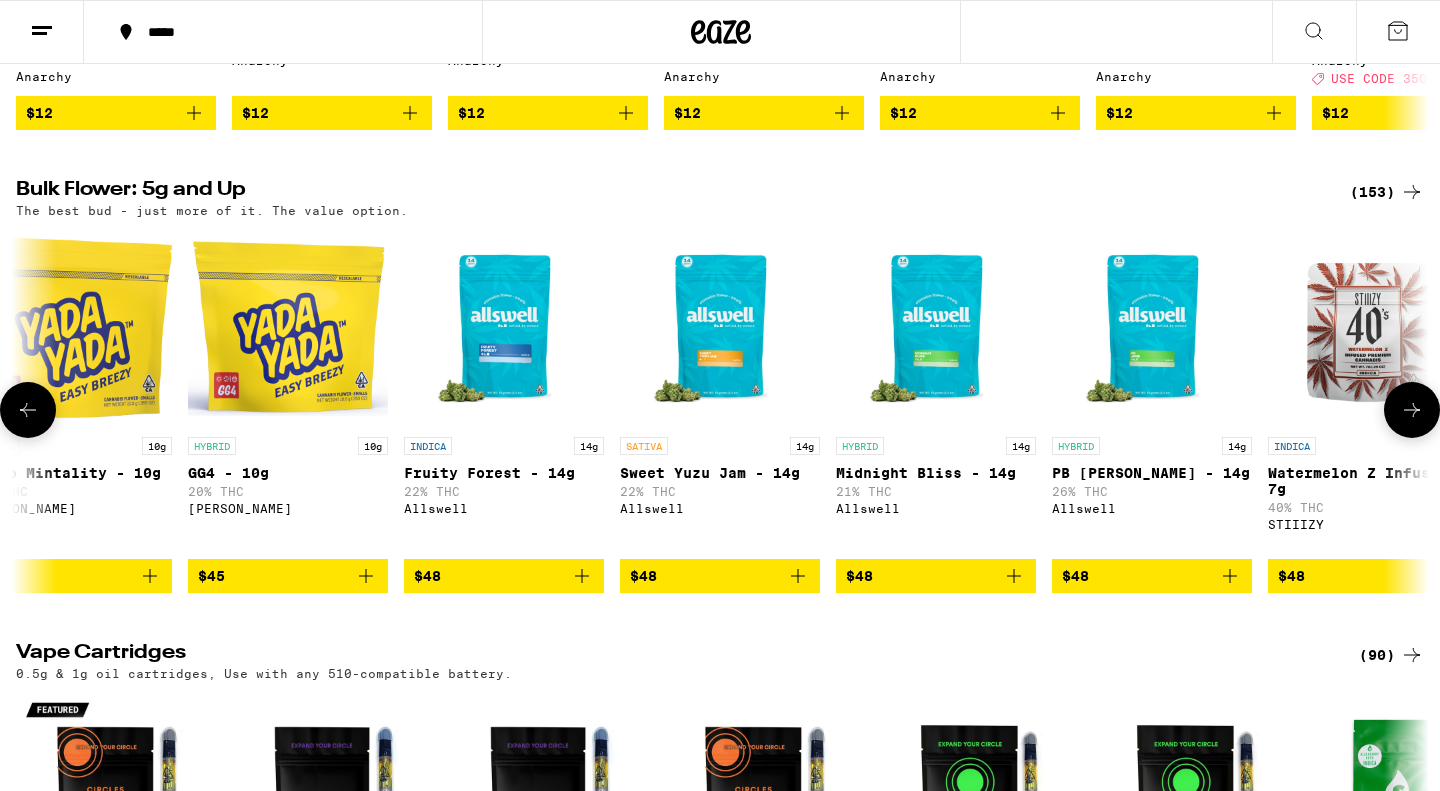 click 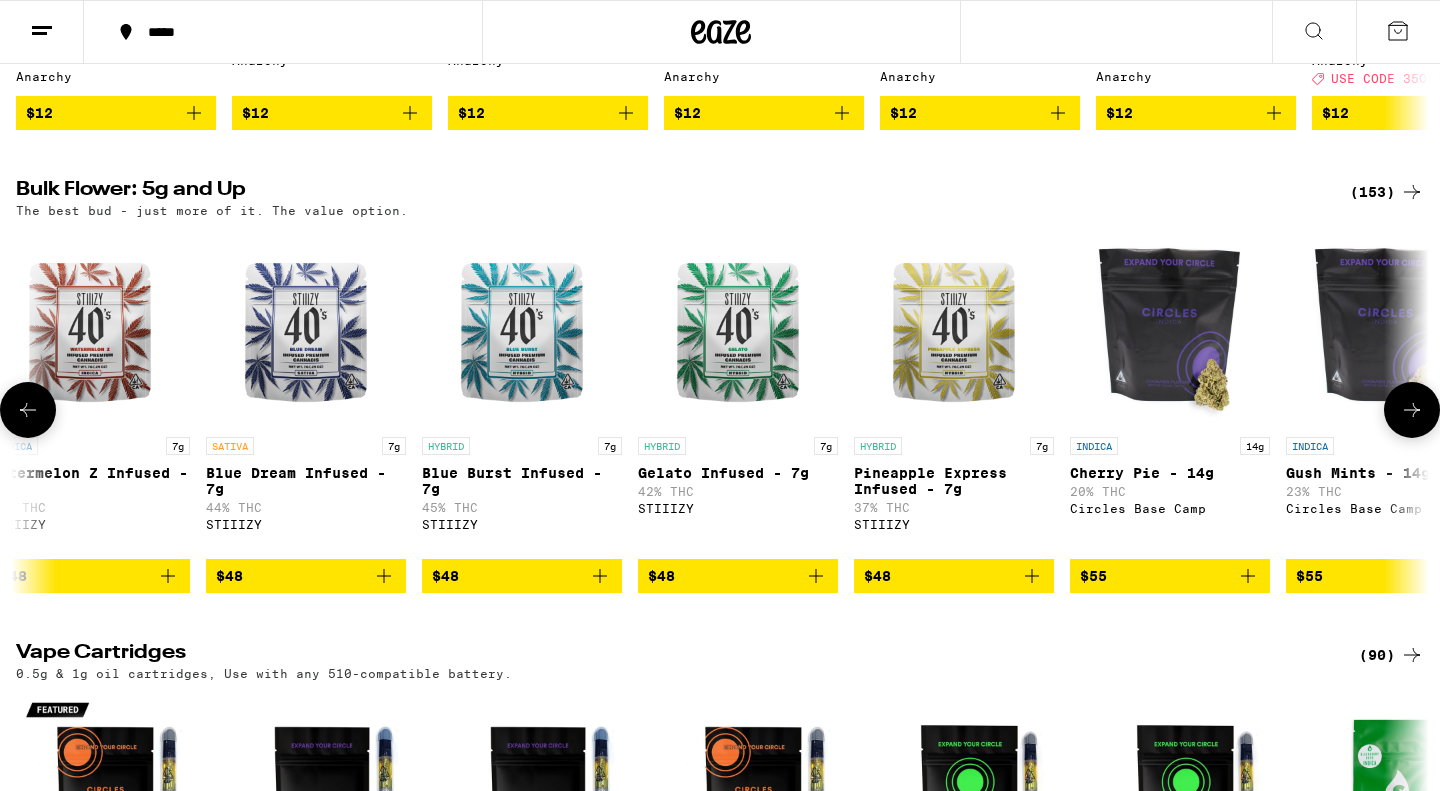 scroll, scrollTop: 0, scrollLeft: 12998, axis: horizontal 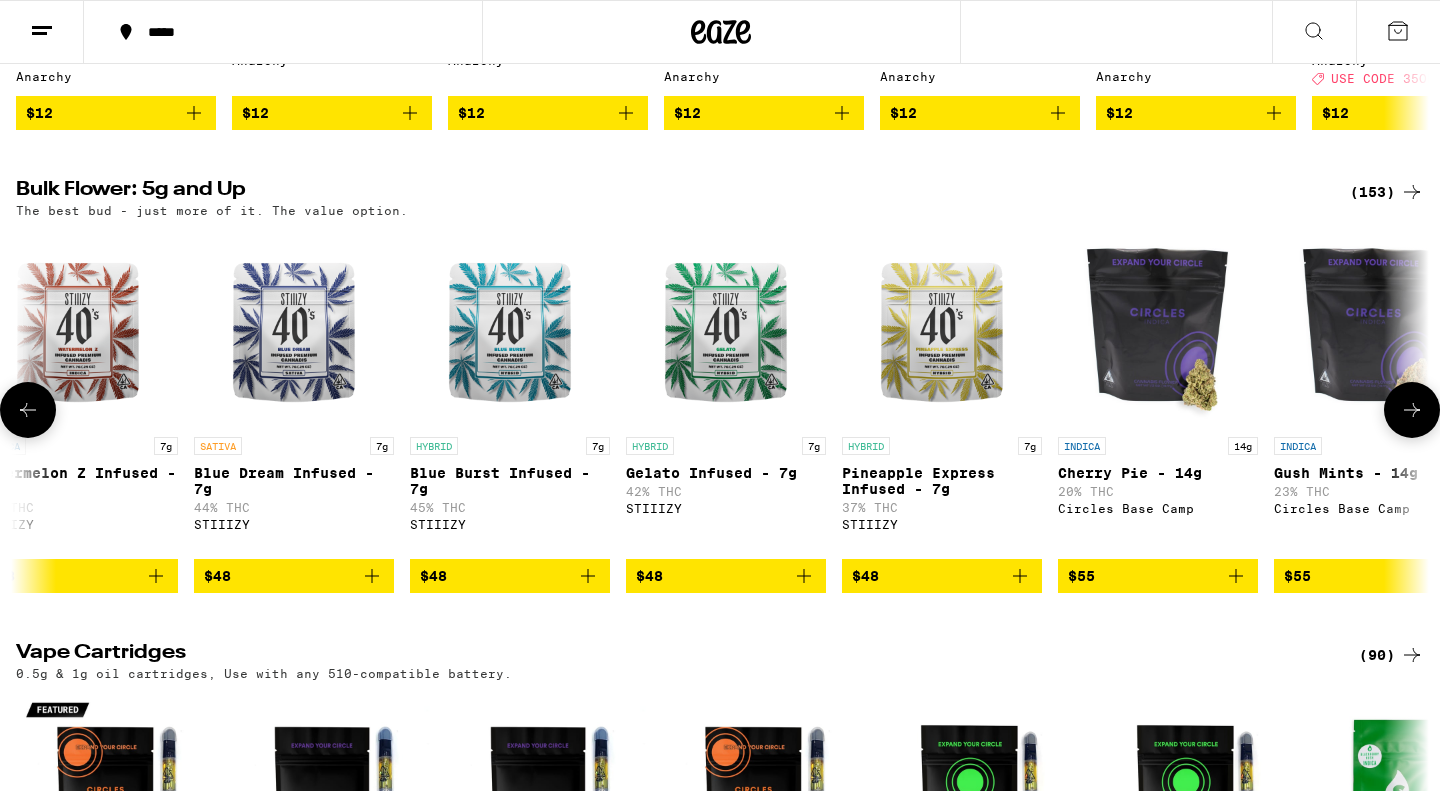 click 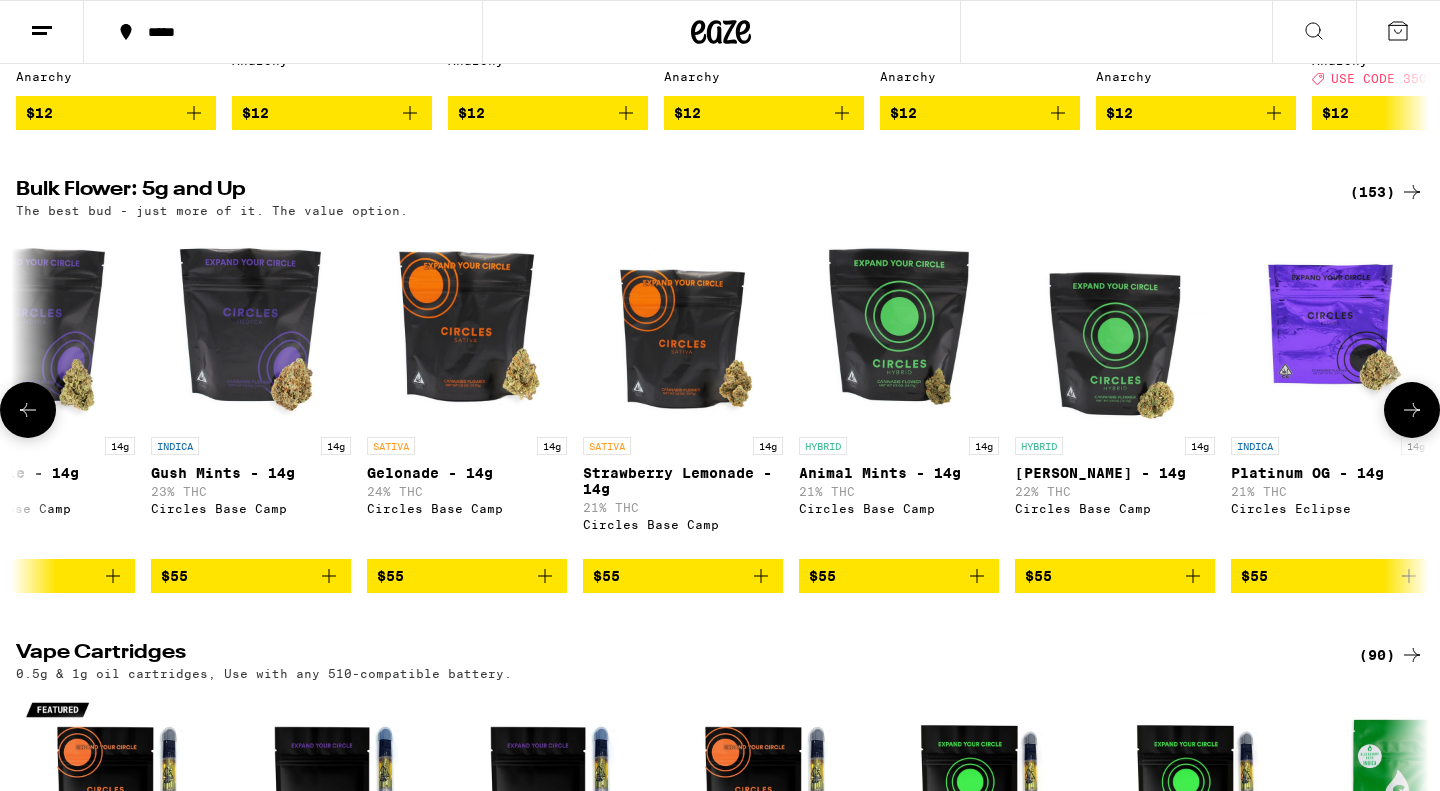 scroll, scrollTop: 0, scrollLeft: 14188, axis: horizontal 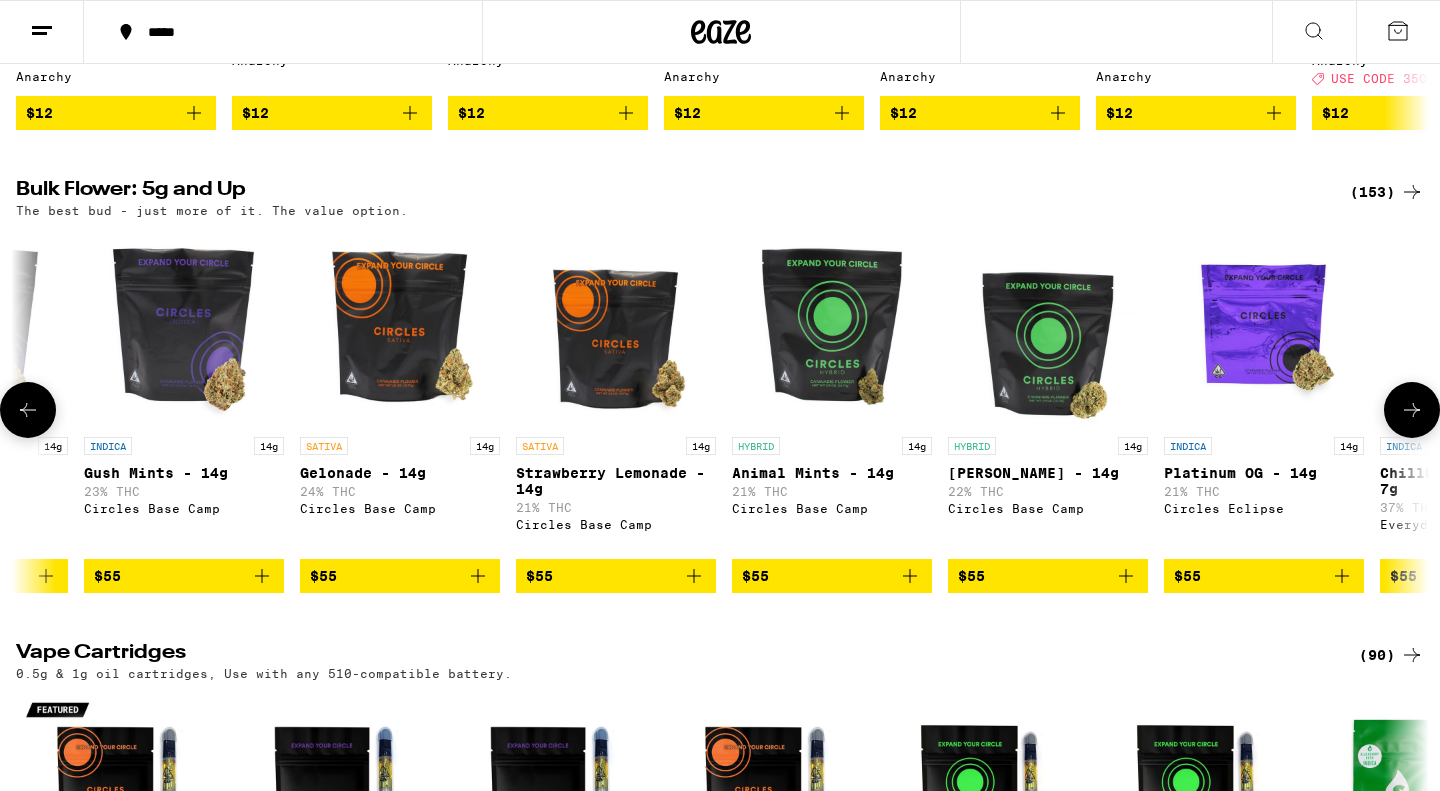 click 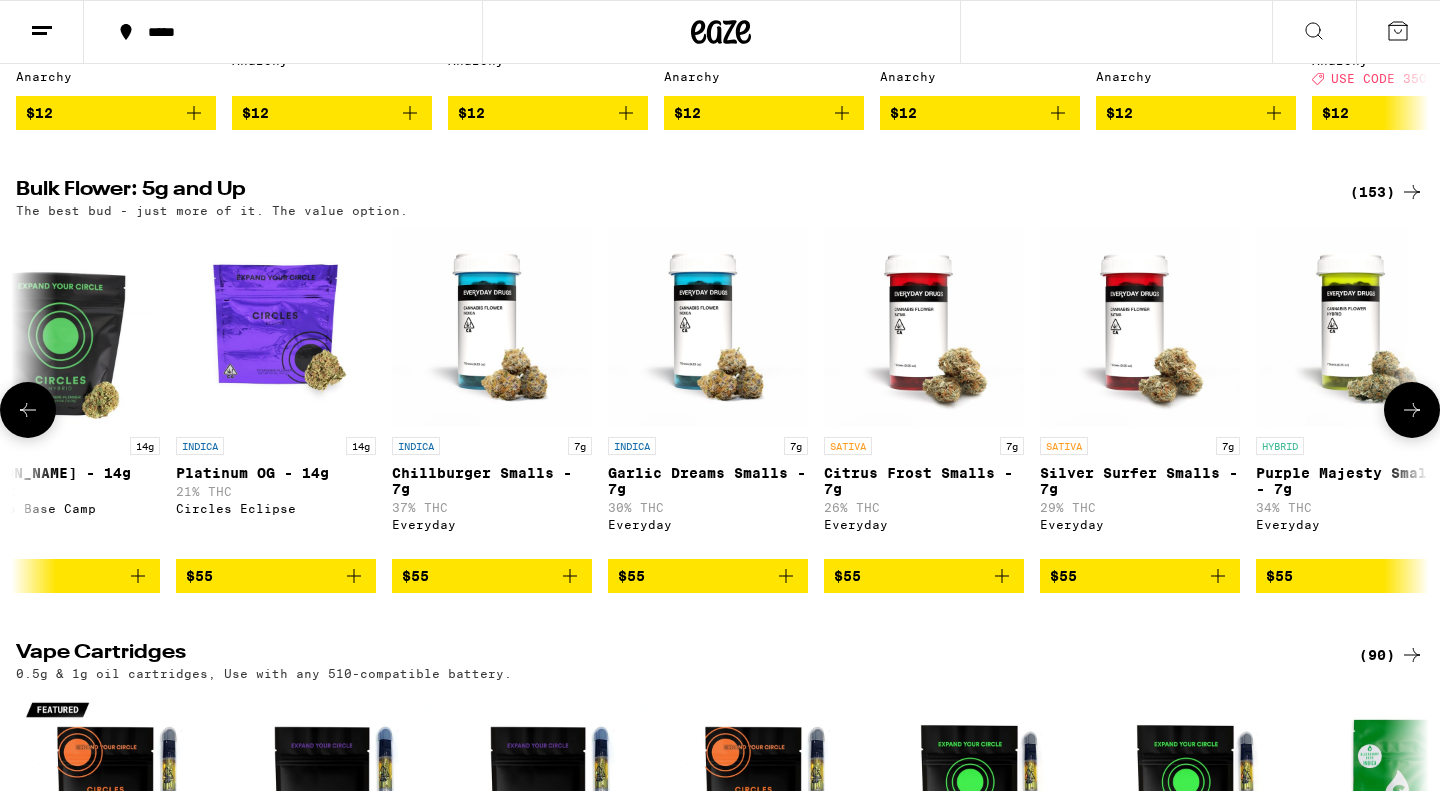 scroll, scrollTop: 0, scrollLeft: 15378, axis: horizontal 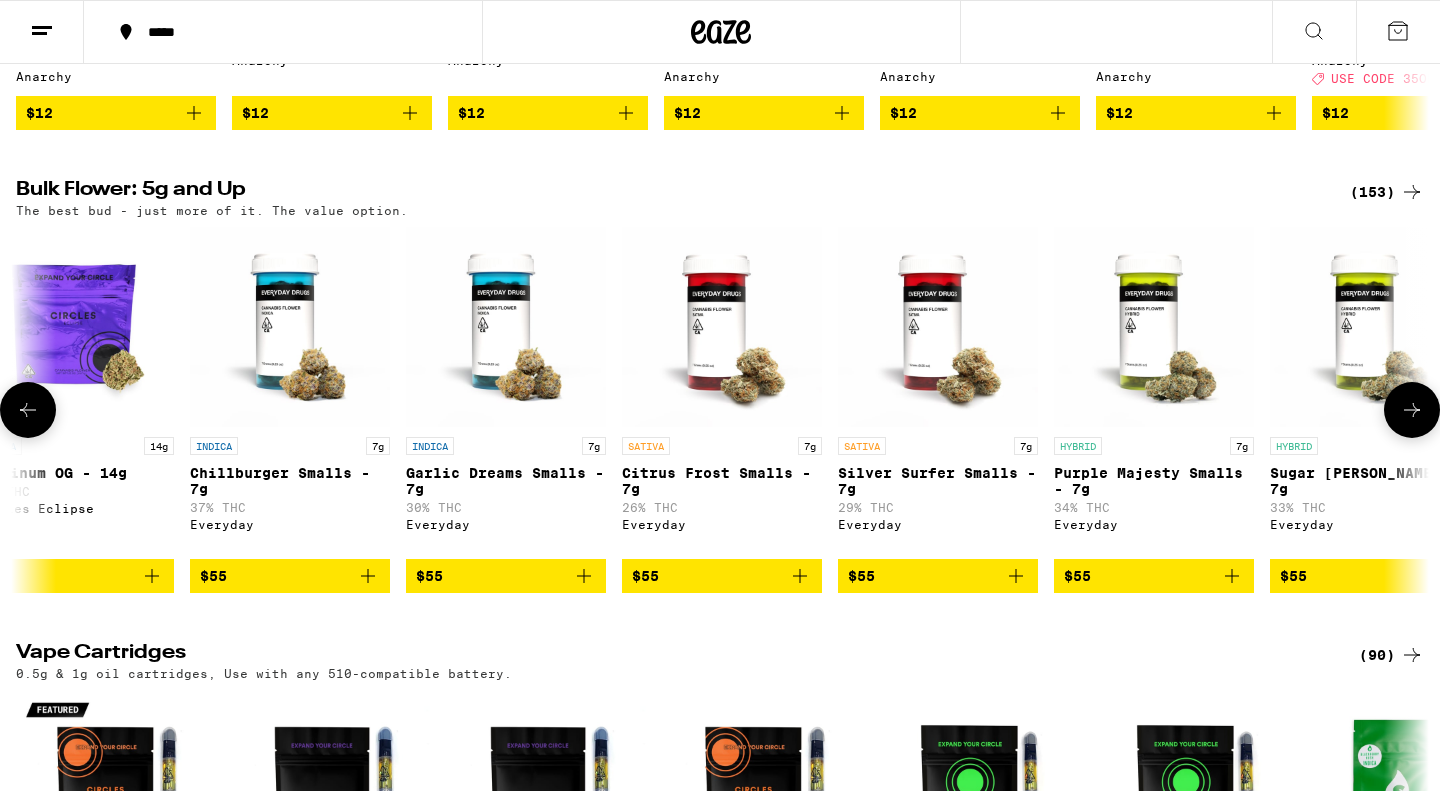 click at bounding box center [28, 410] 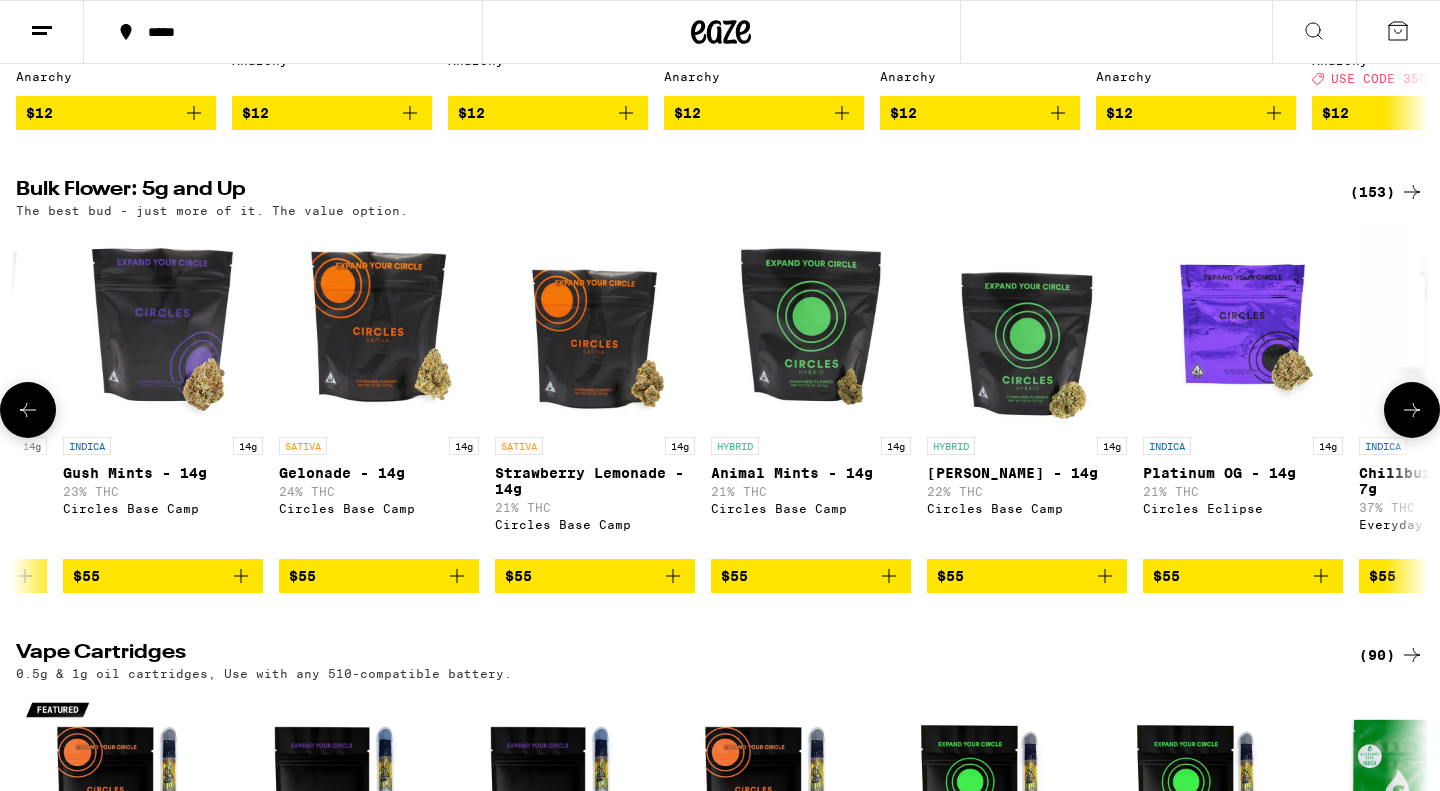 scroll, scrollTop: 0, scrollLeft: 14188, axis: horizontal 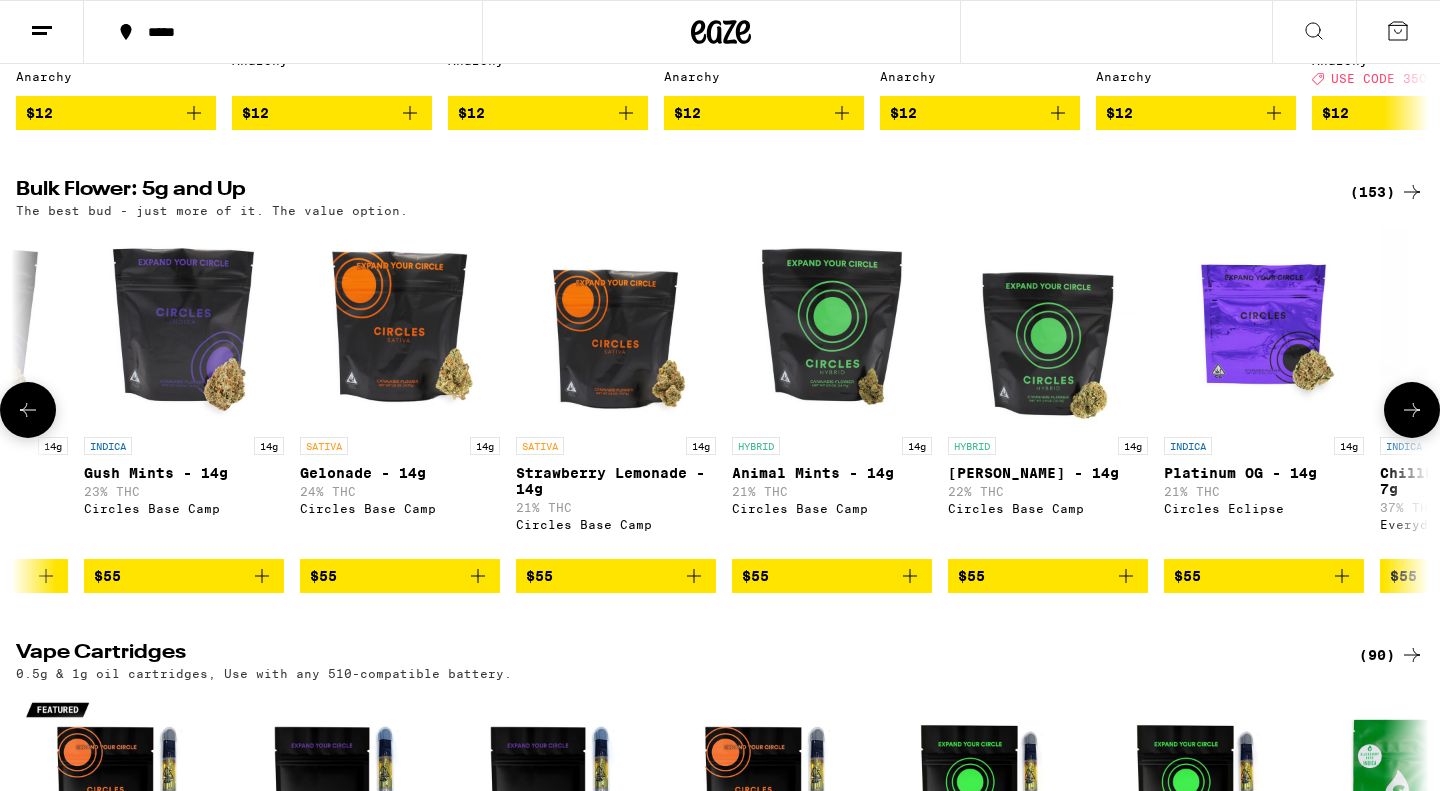 click at bounding box center (400, 327) 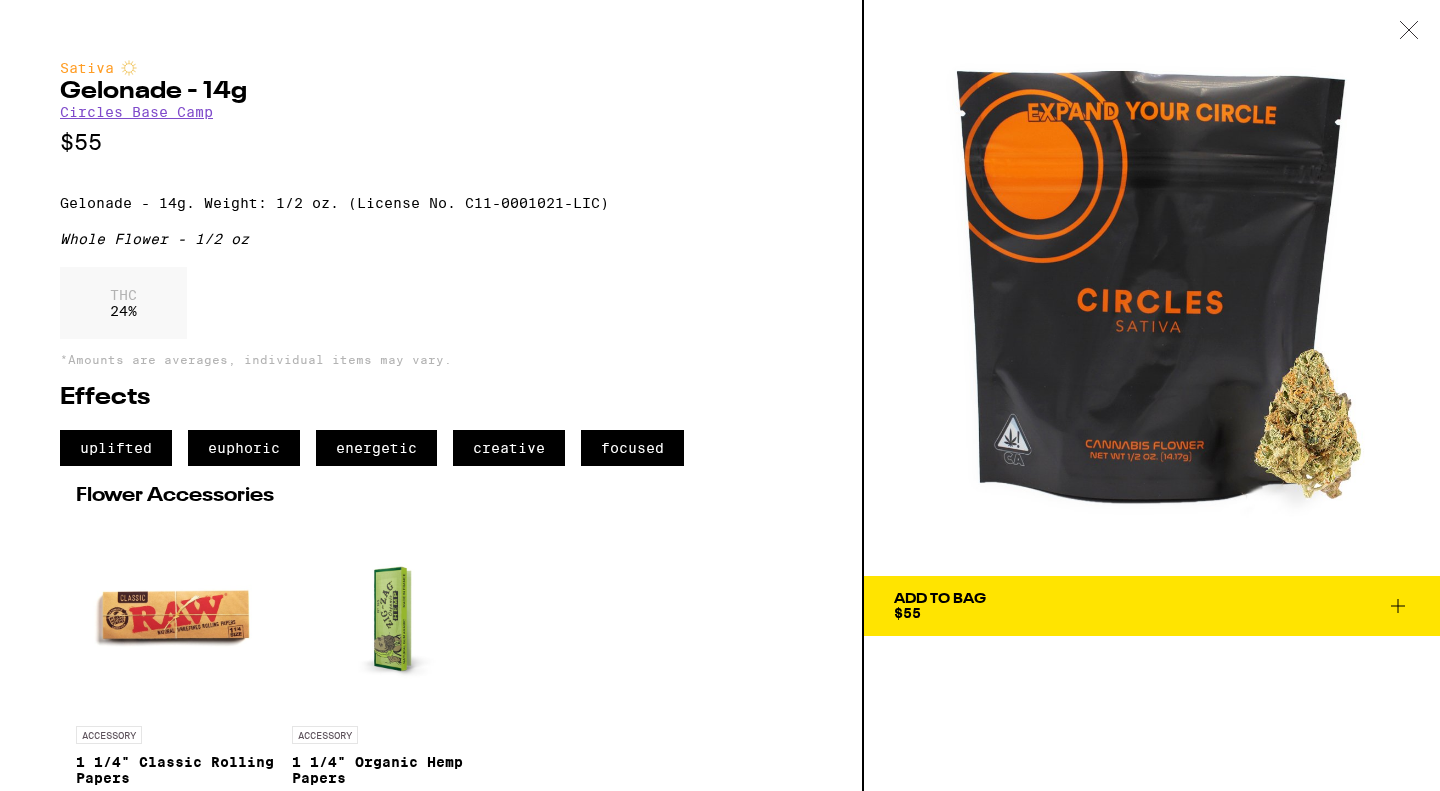 scroll, scrollTop: 87, scrollLeft: 0, axis: vertical 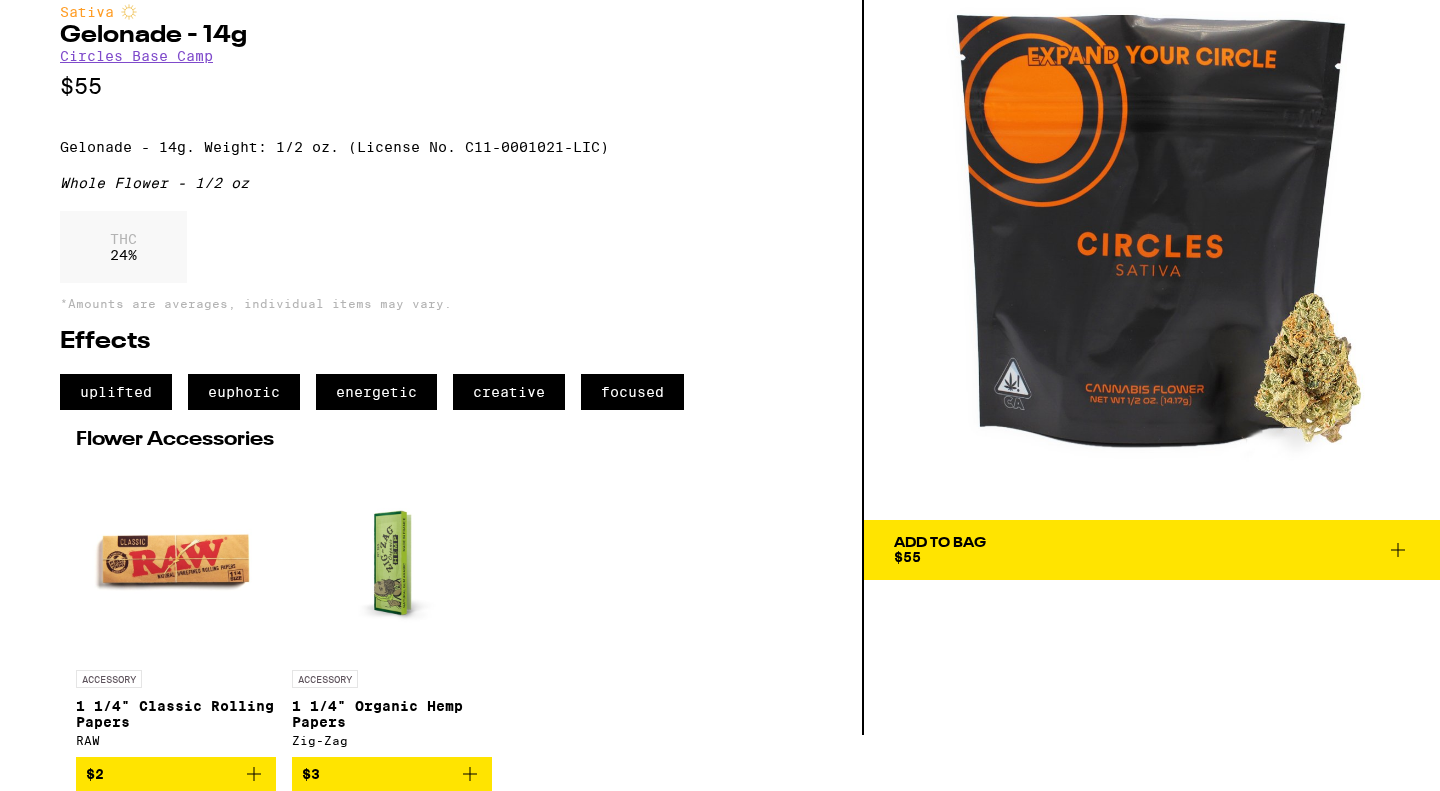 click on "Add To Bag $55" at bounding box center (940, 550) 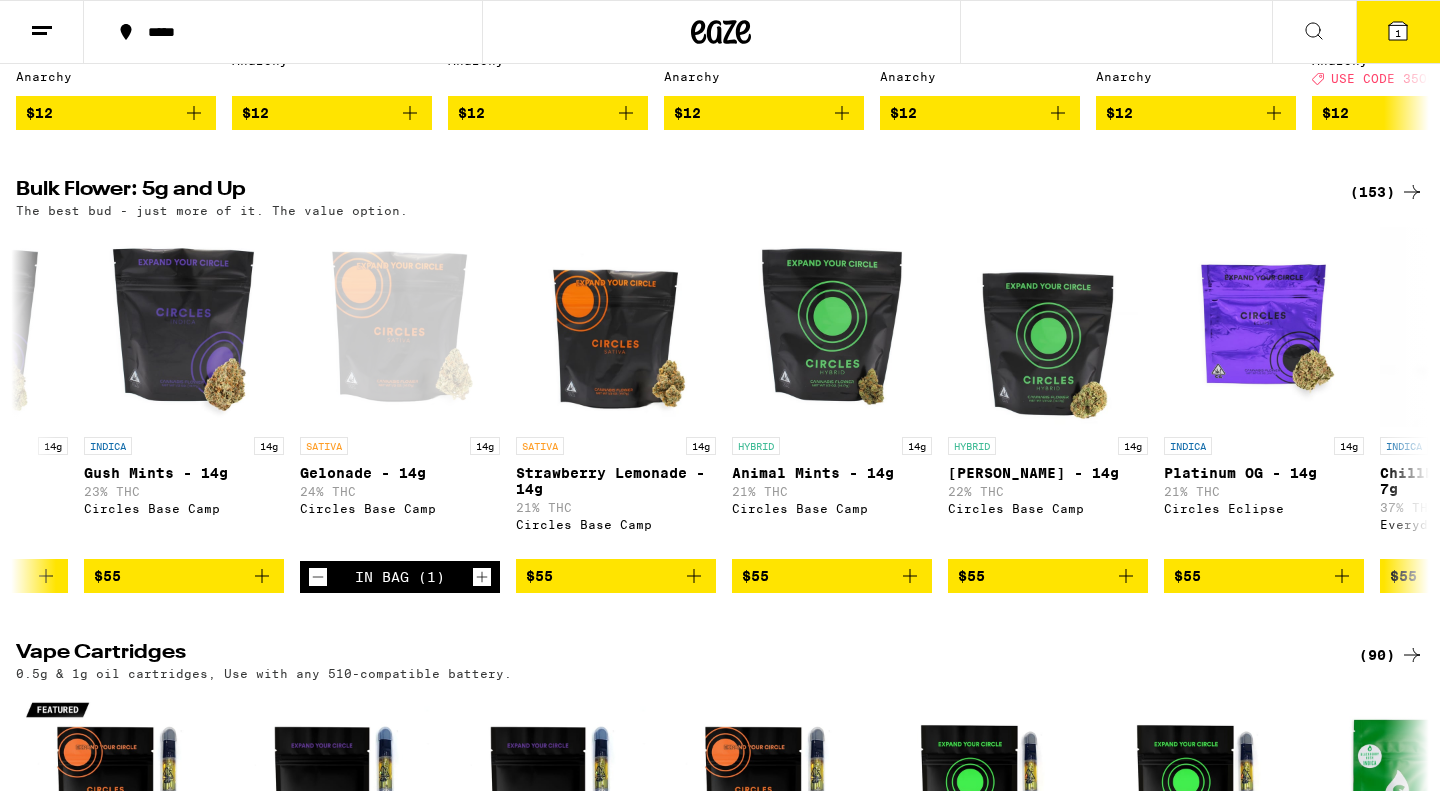 click on "1" at bounding box center (1398, 32) 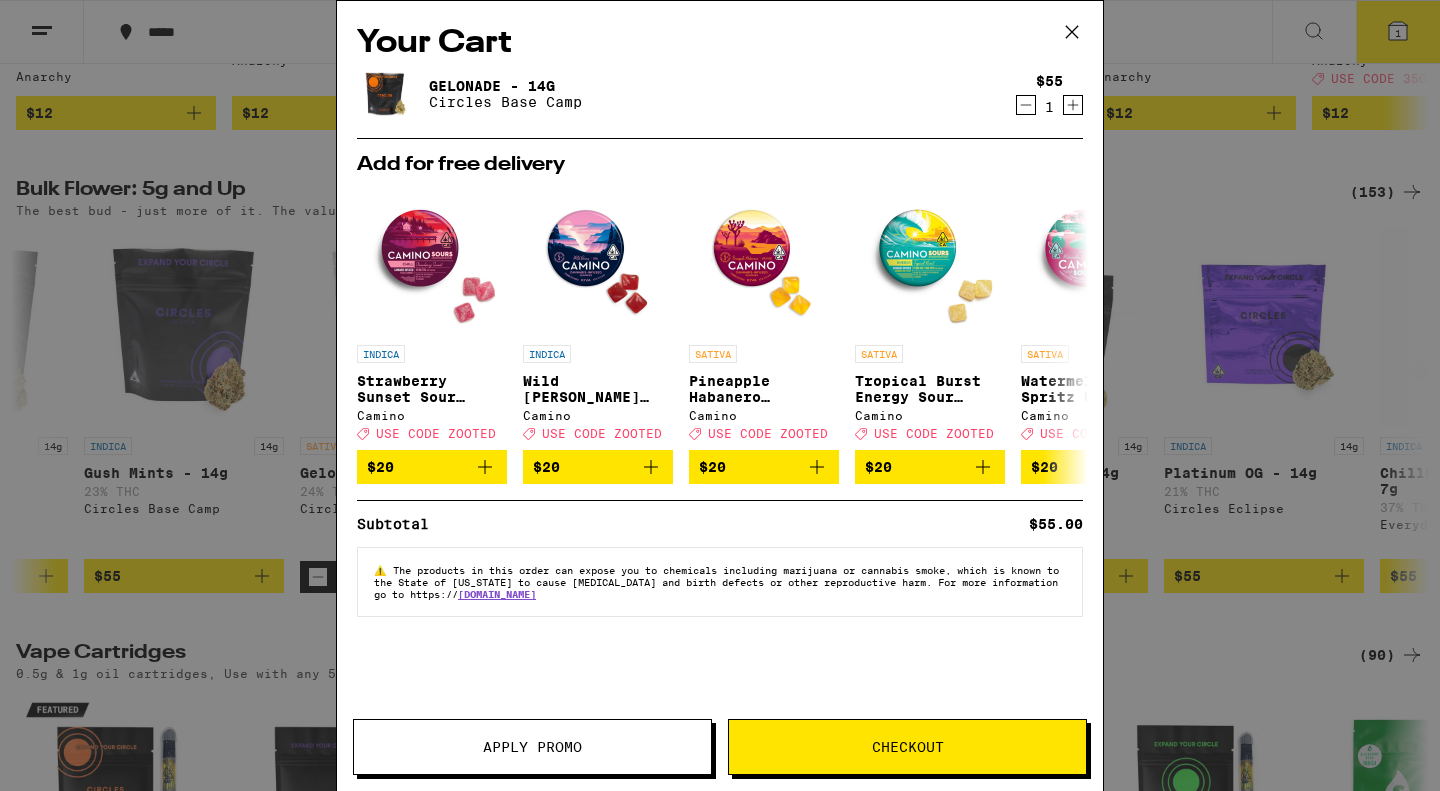 scroll, scrollTop: 0, scrollLeft: 0, axis: both 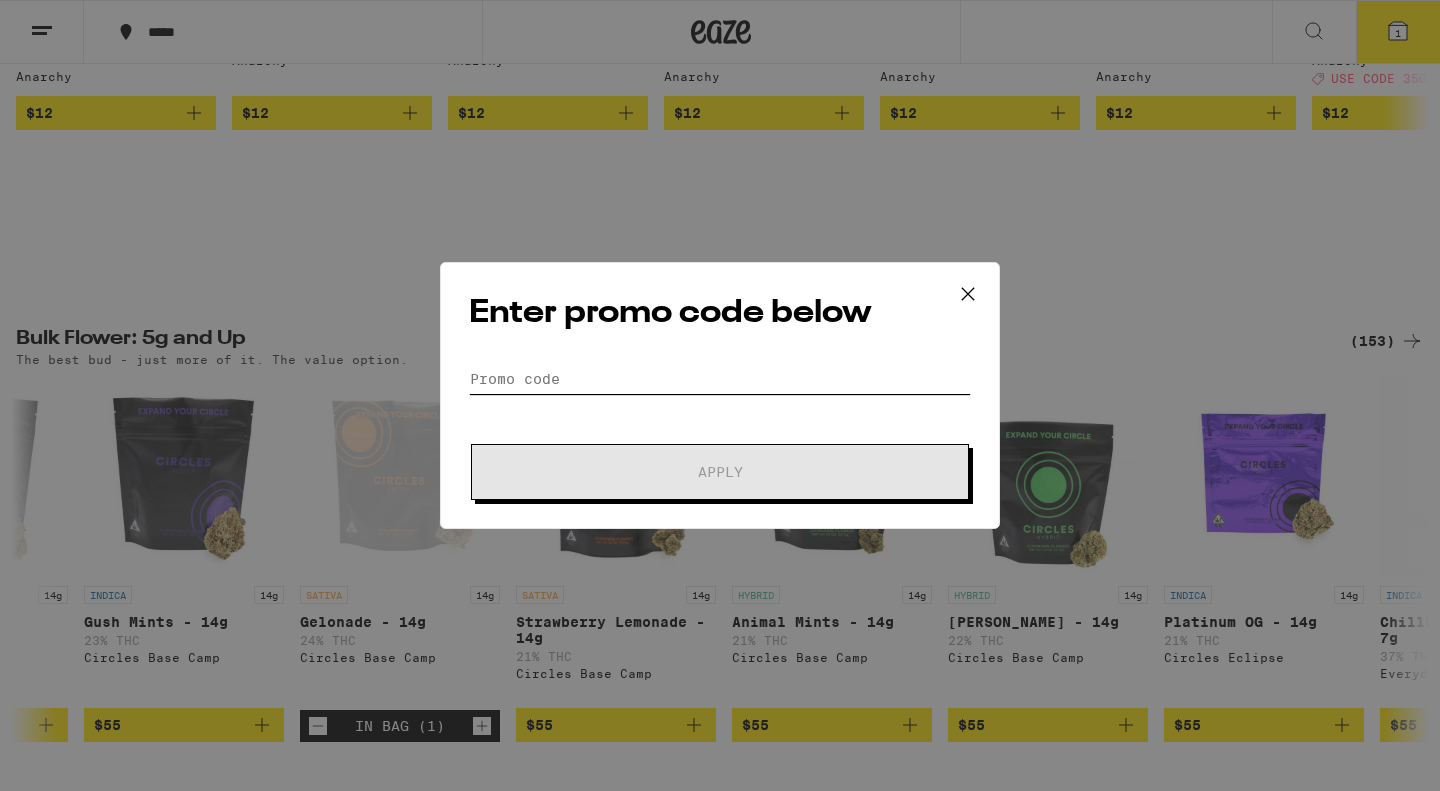click on "Promo Code" at bounding box center (720, 379) 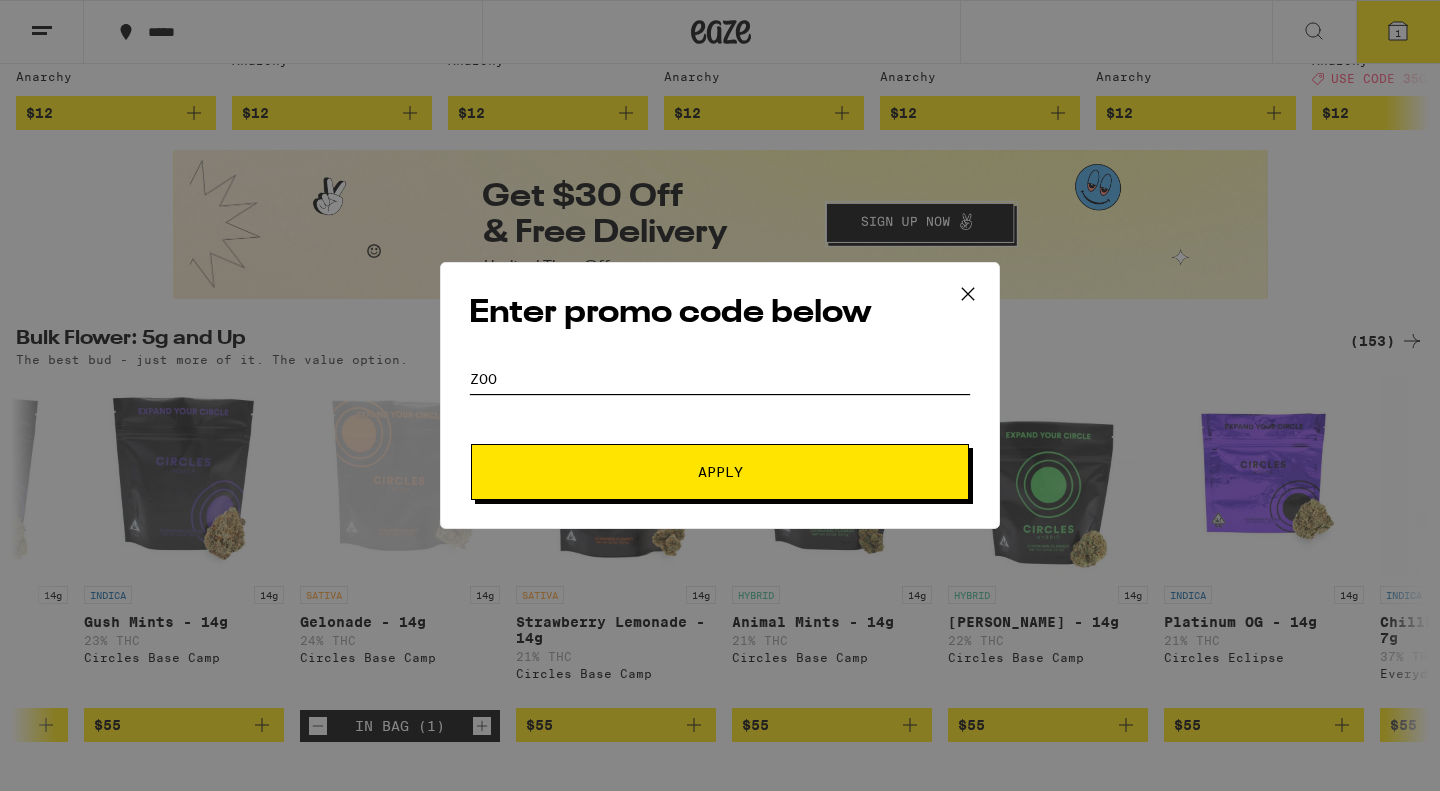 scroll, scrollTop: 0, scrollLeft: 0, axis: both 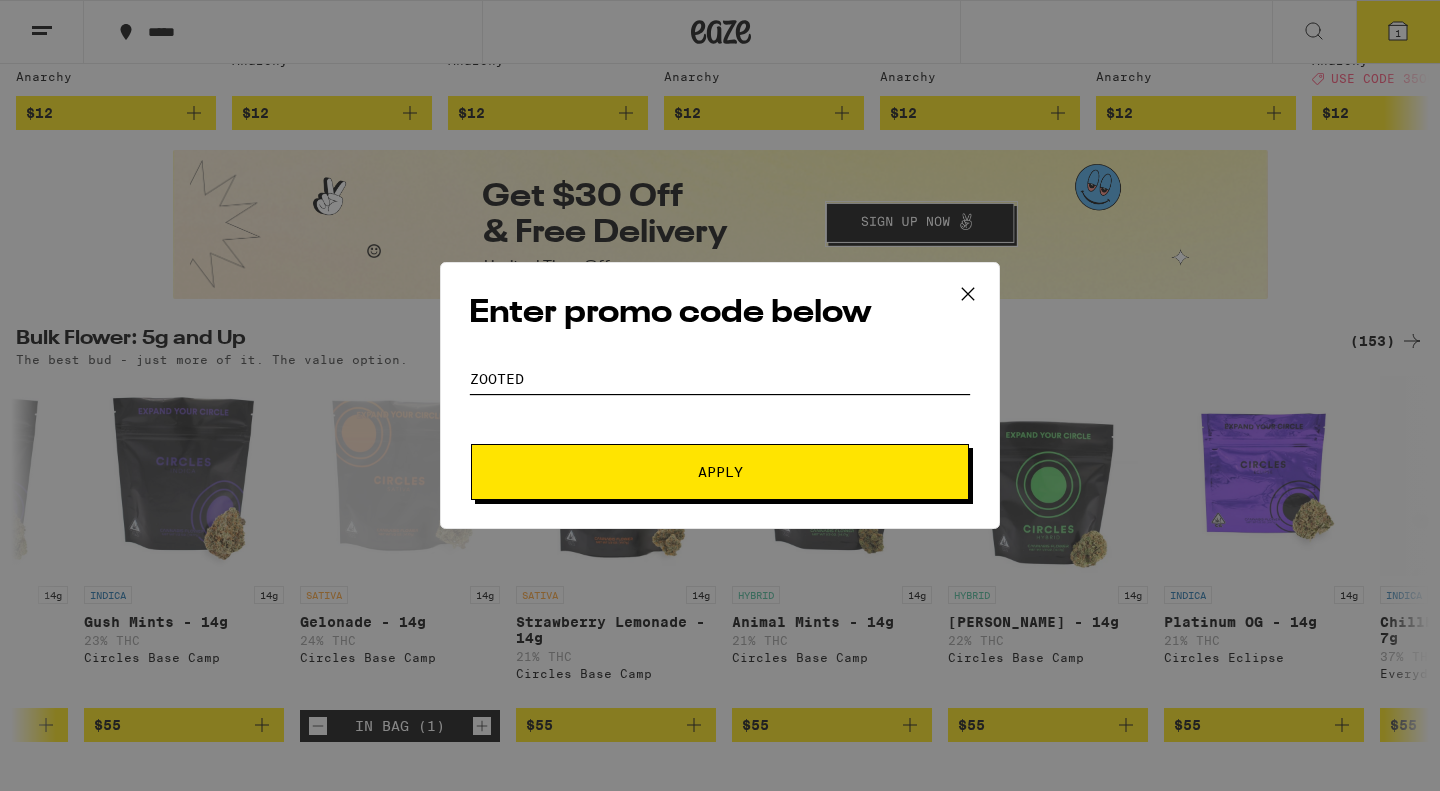 type on "zooted" 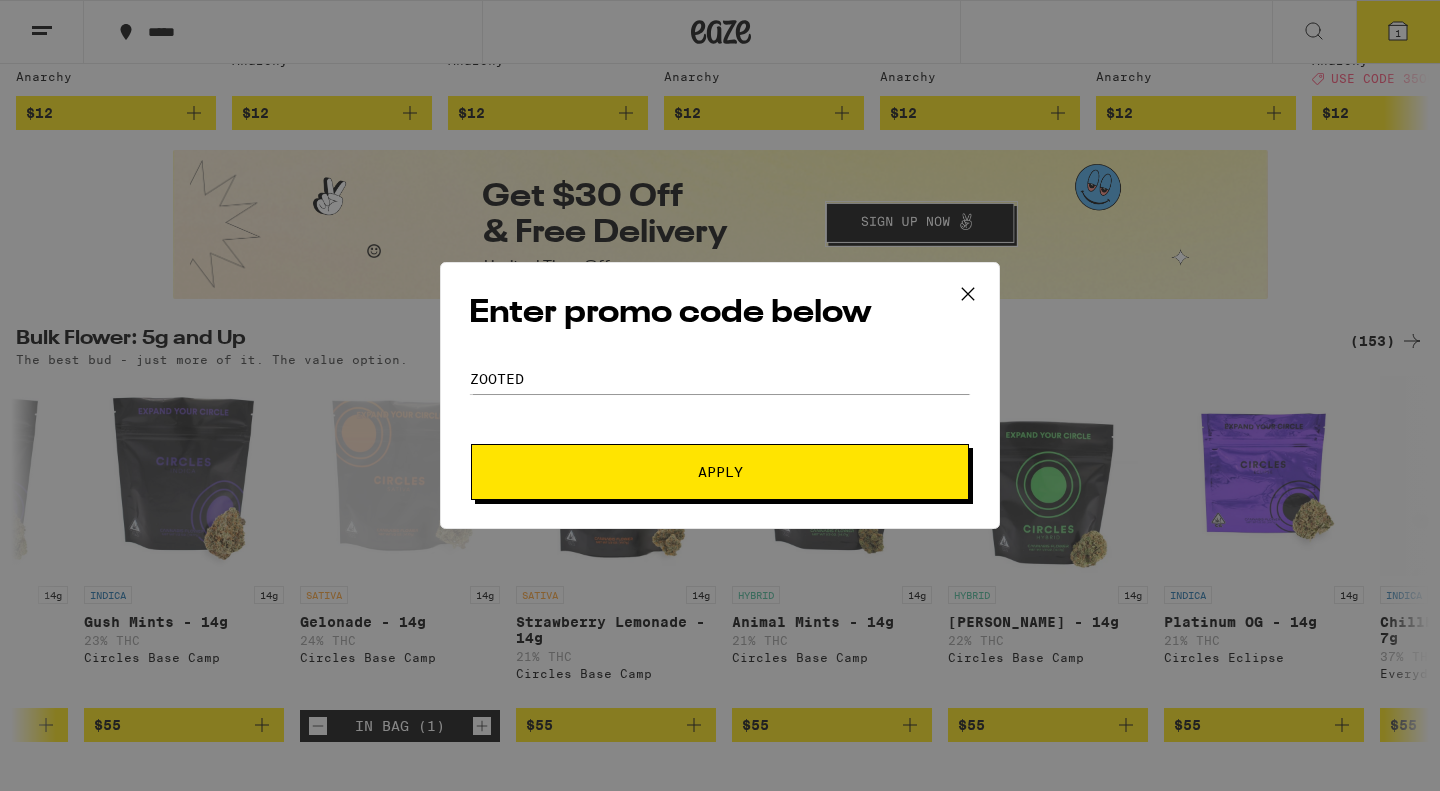 click on "Apply" at bounding box center (720, 472) 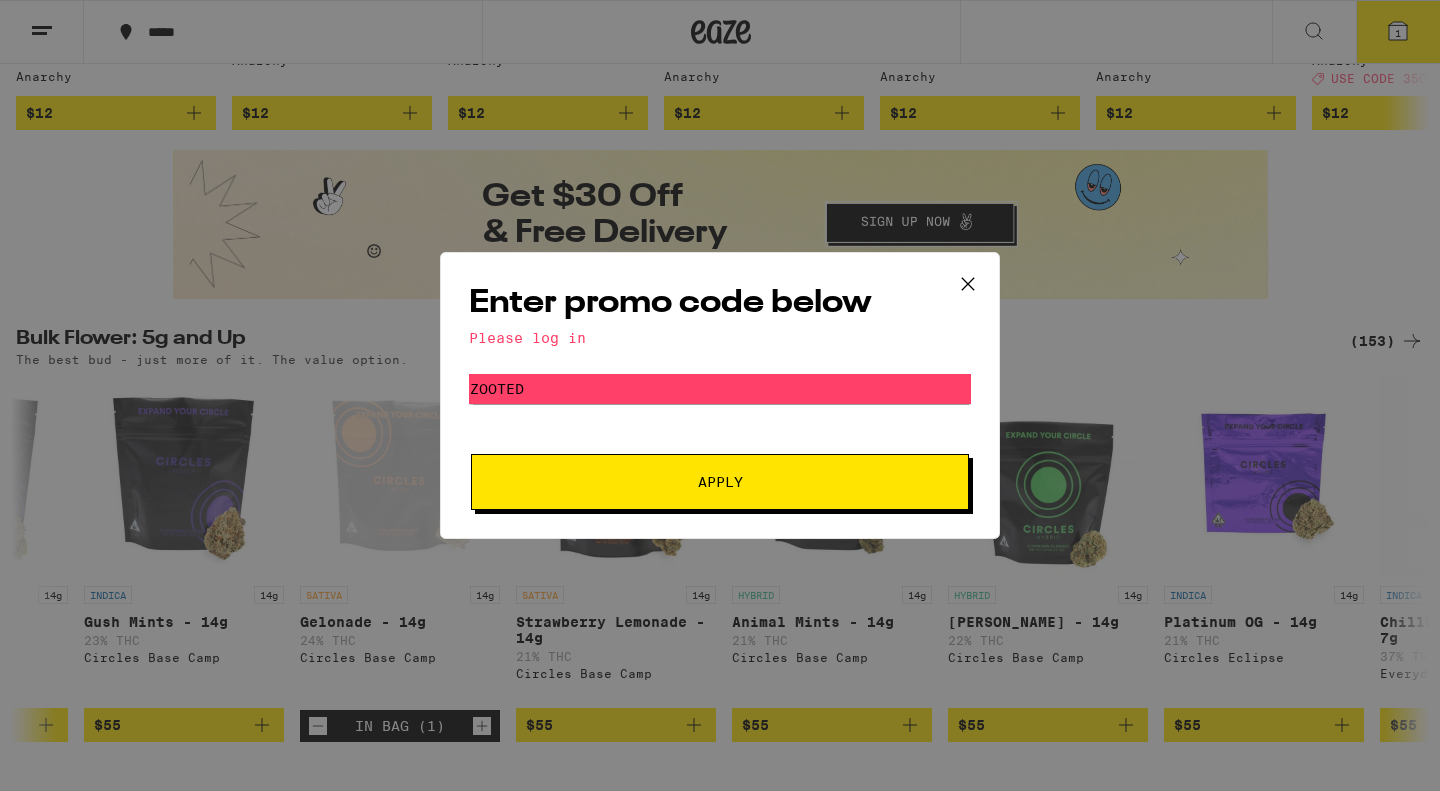 click 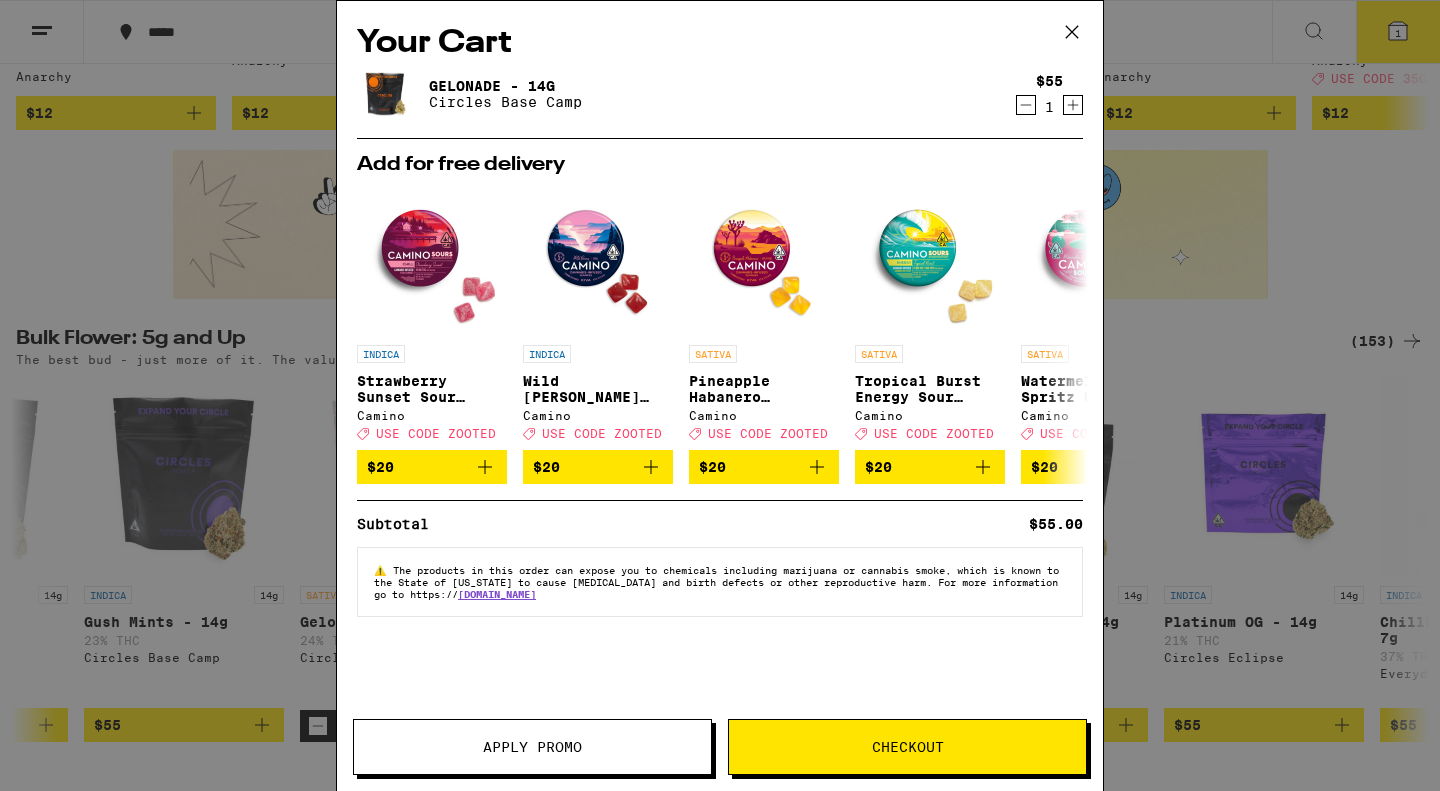 click on "Checkout" at bounding box center [907, 747] 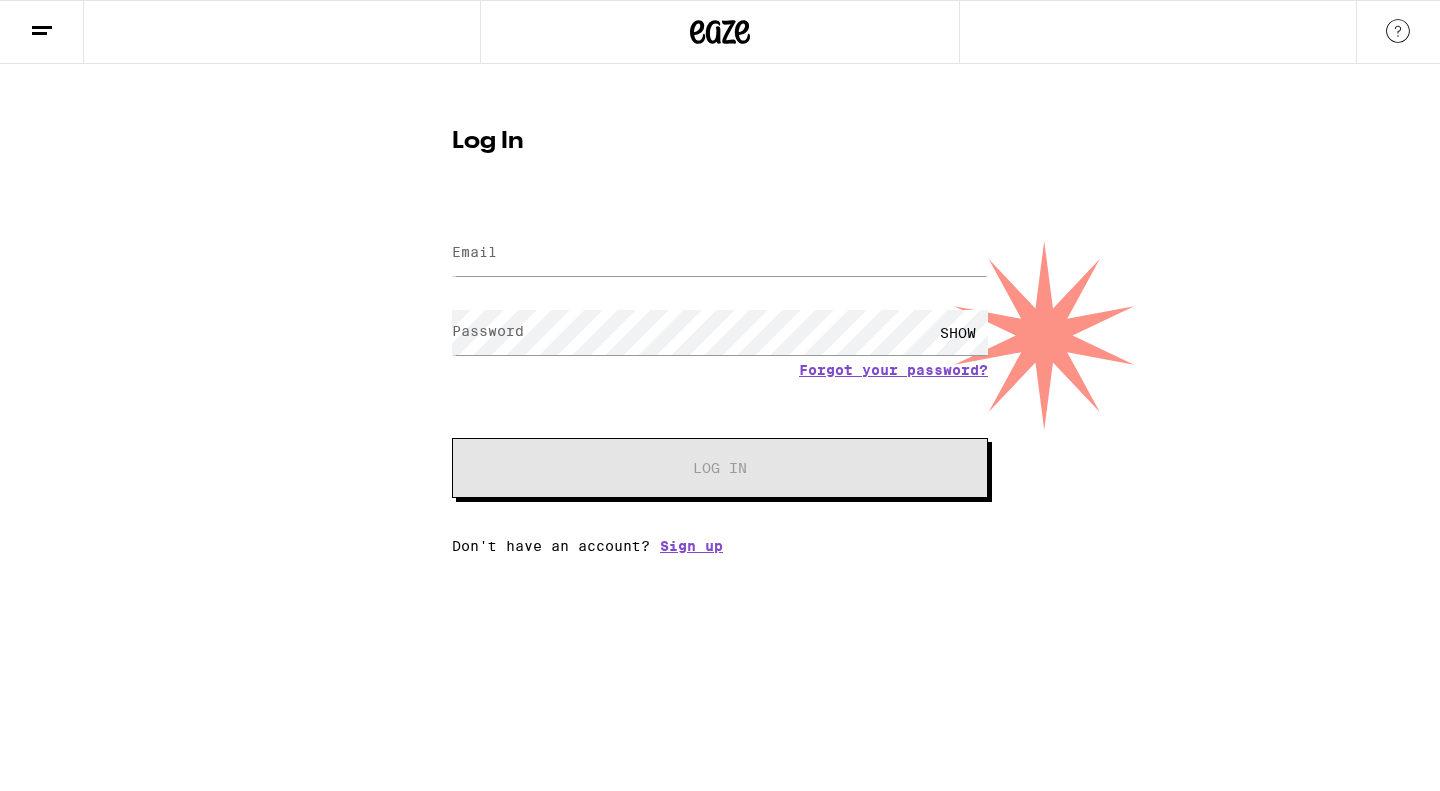 scroll, scrollTop: 0, scrollLeft: 0, axis: both 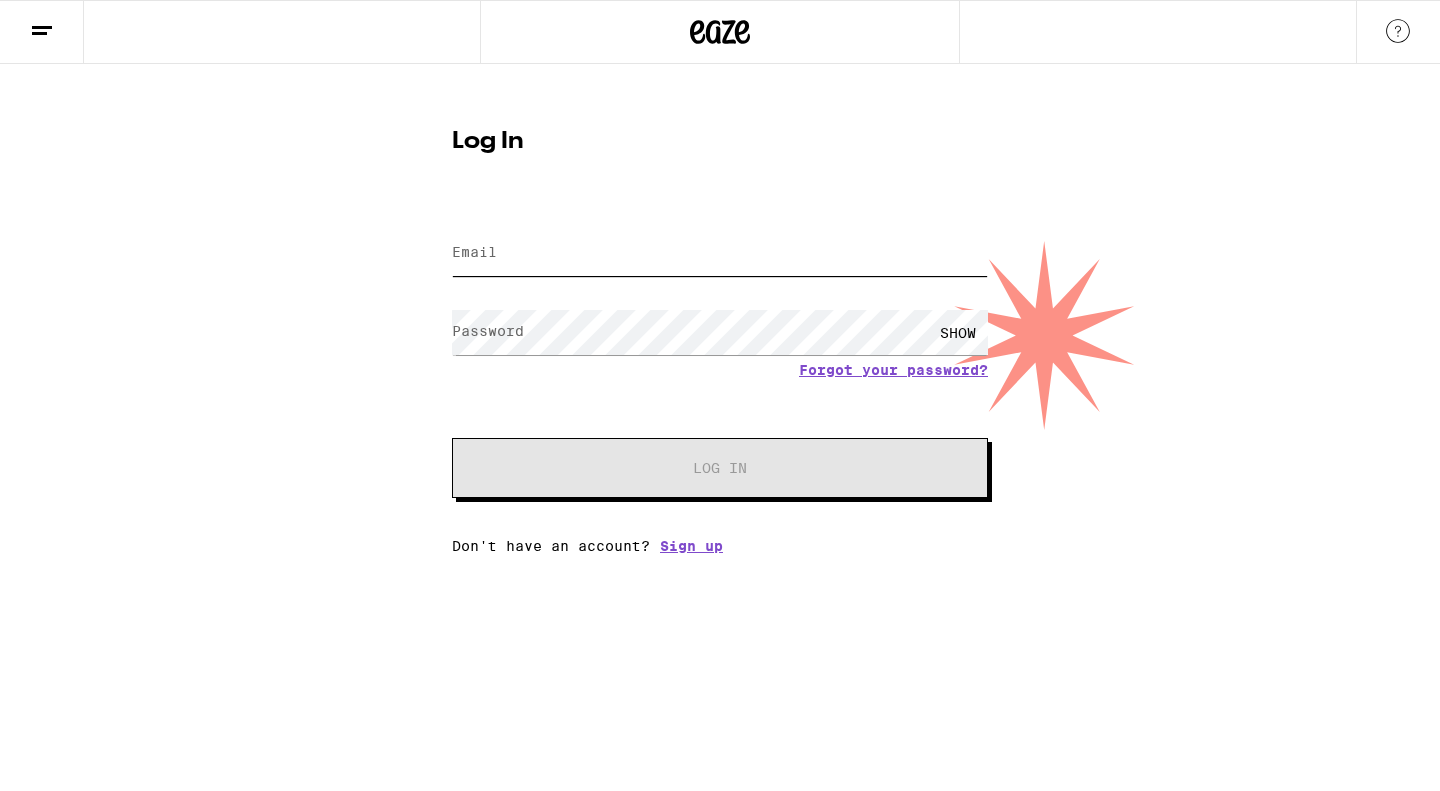 type on "[EMAIL_ADDRESS][DOMAIN_NAME]" 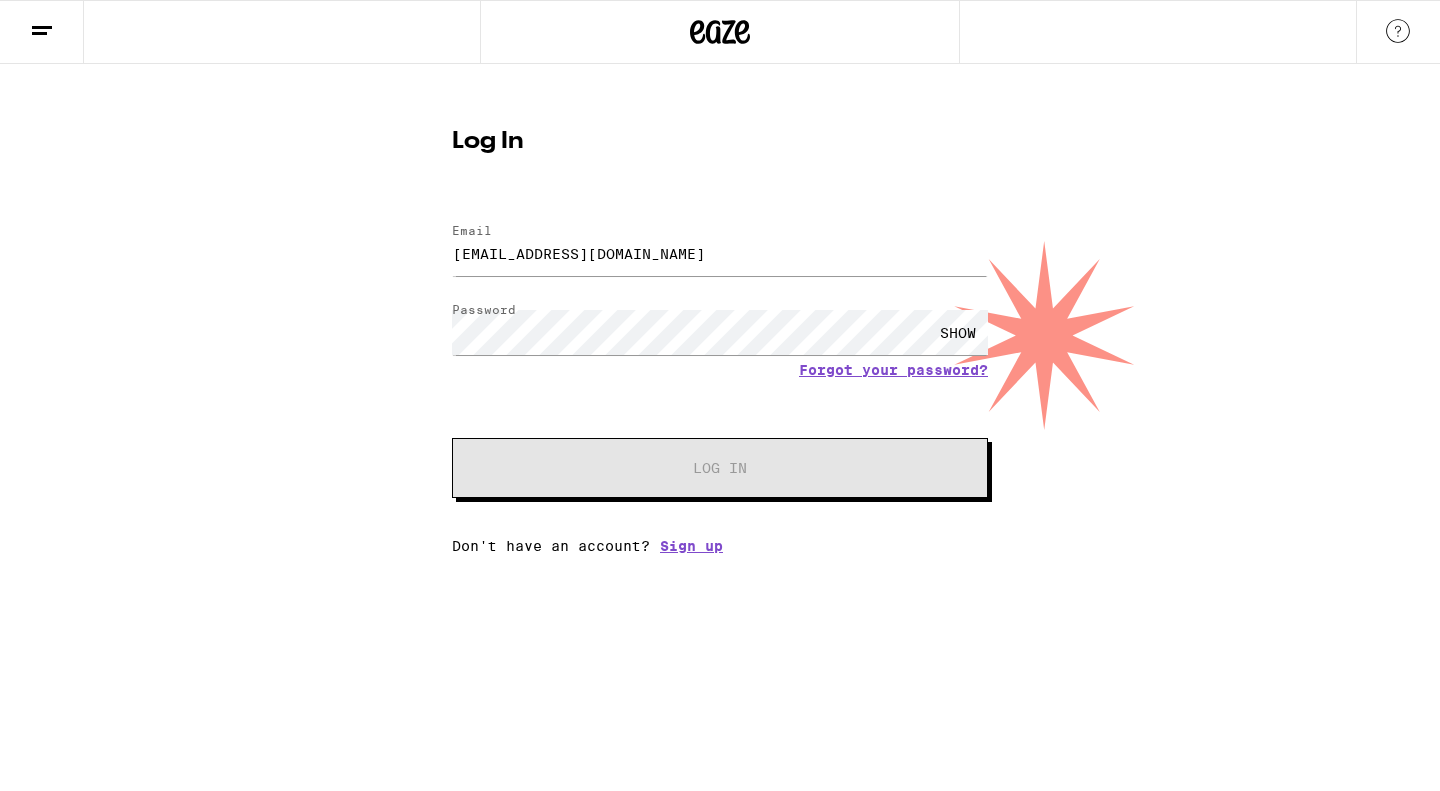 click on "Log In Email Email [EMAIL_ADDRESS][DOMAIN_NAME] Password Password SHOW Forgot your password? Log In Don't have an account? Sign up" at bounding box center [720, 319] 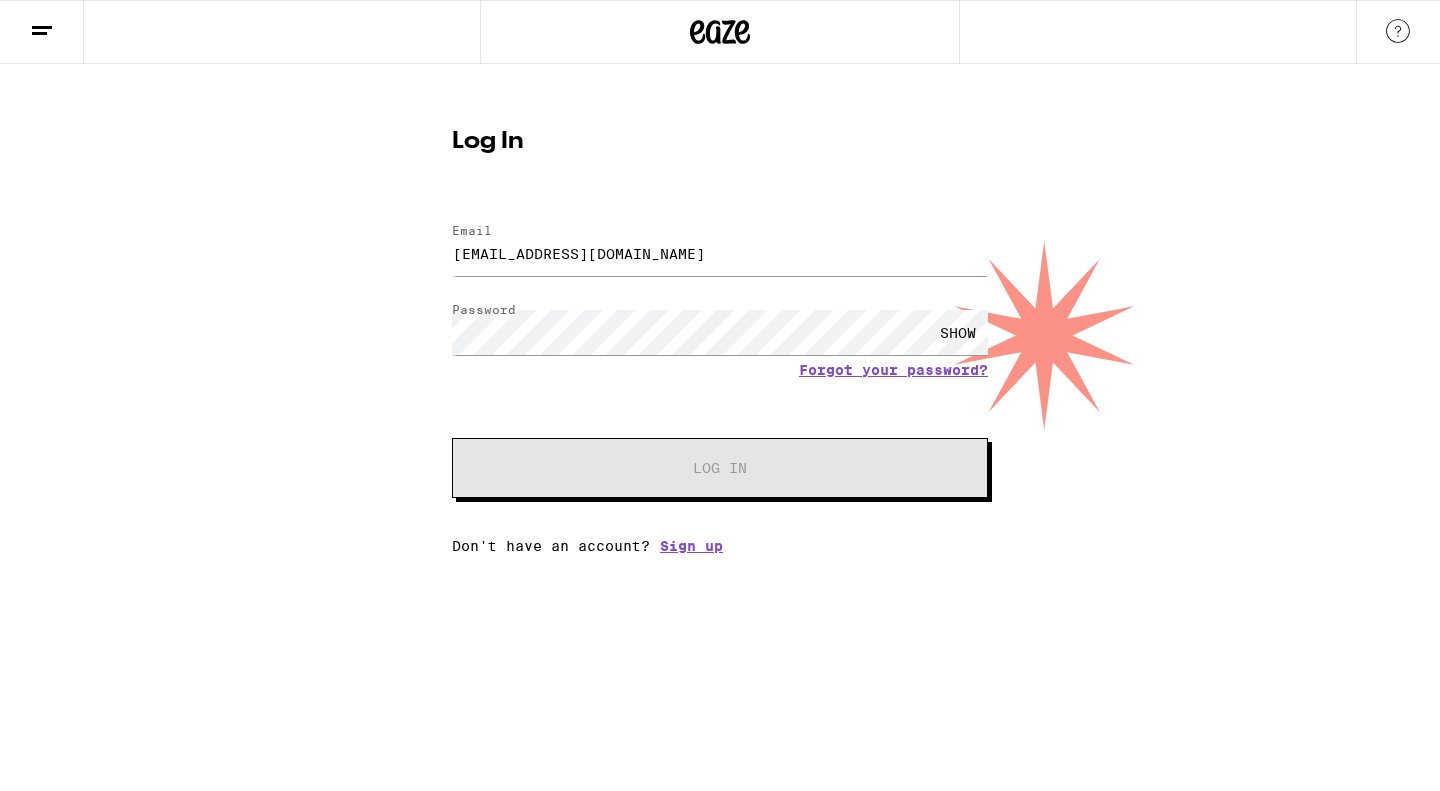 click on "Email Email [EMAIL_ADDRESS][DOMAIN_NAME] Password Password SHOW Forgot your password? Log In" at bounding box center [720, 351] 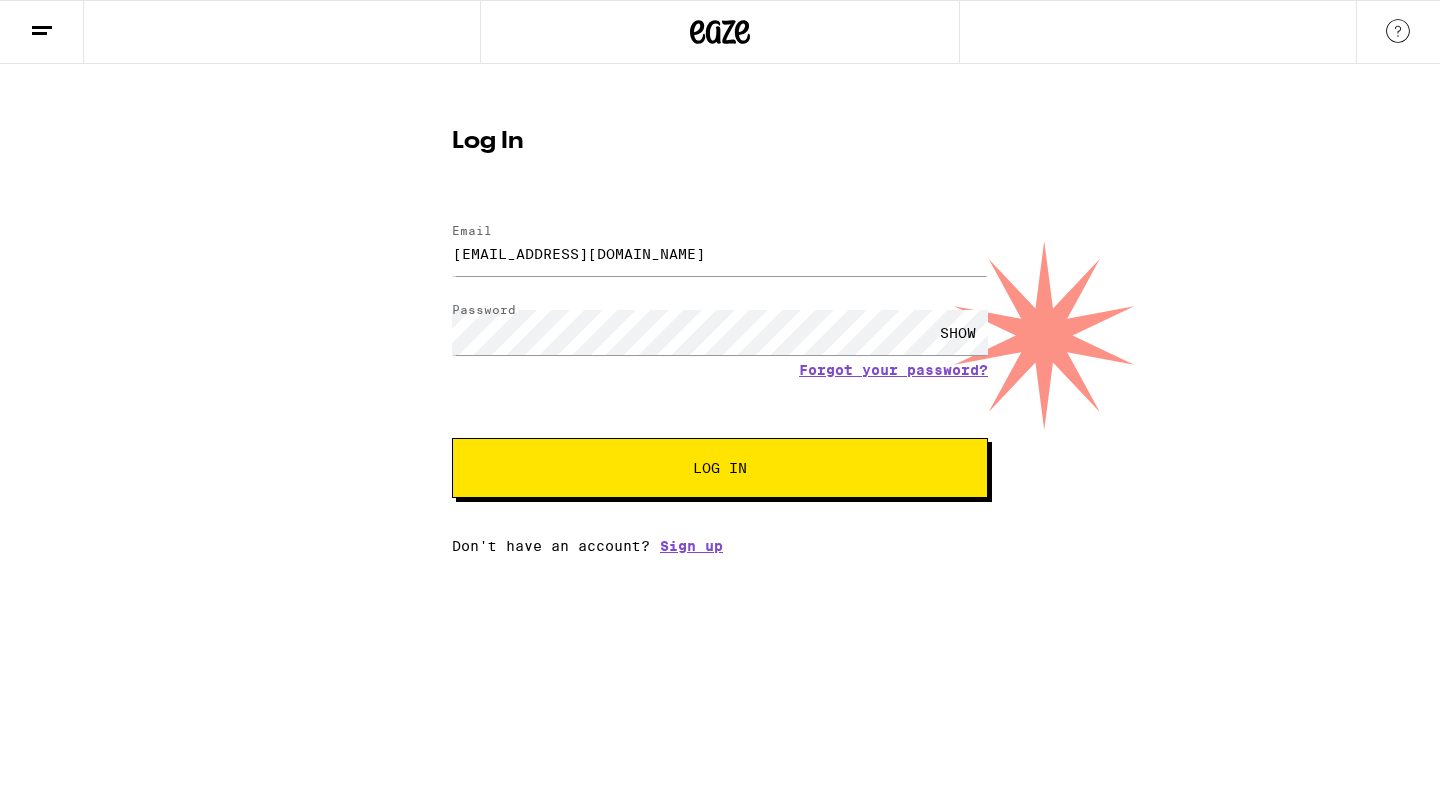 click on "Log In" at bounding box center (720, 468) 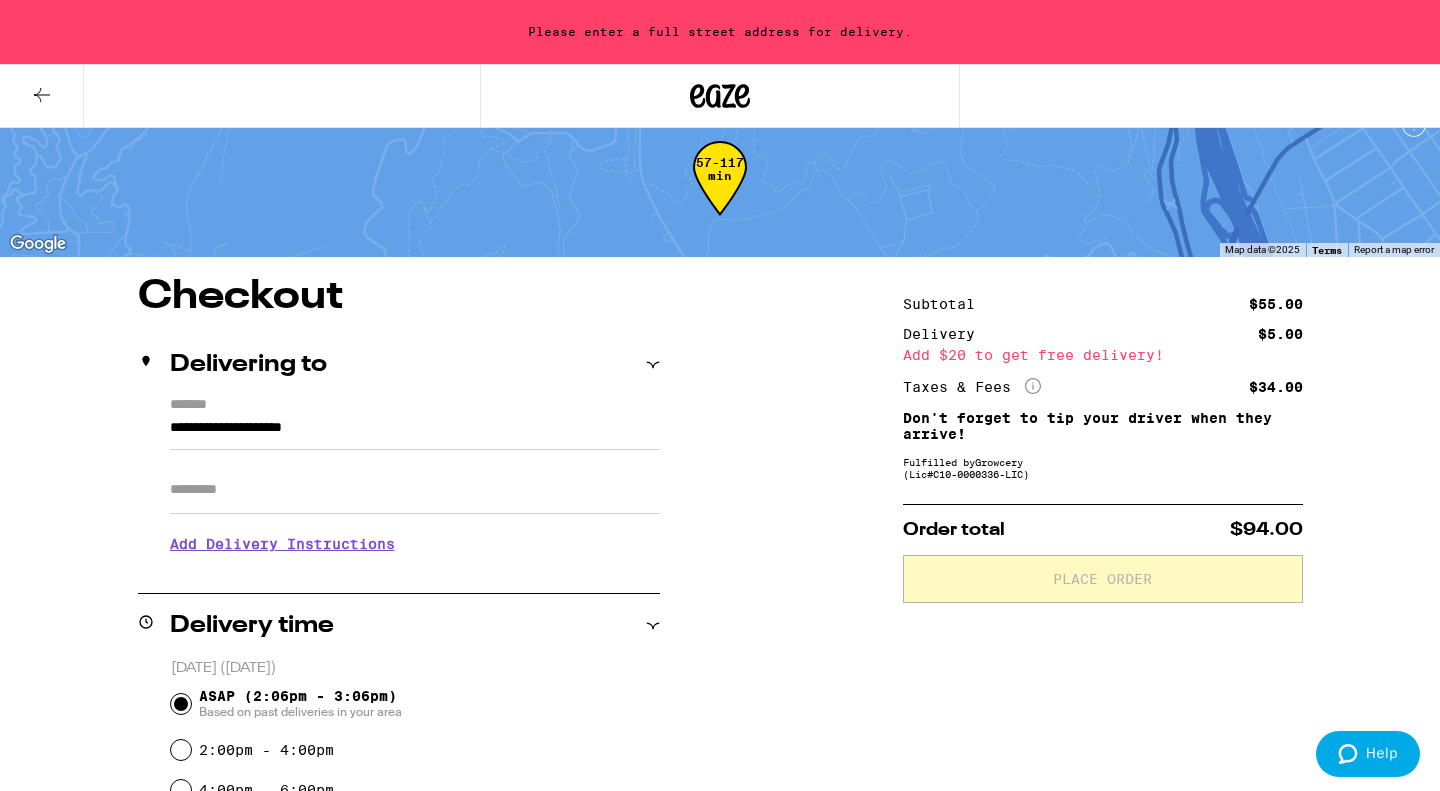 scroll, scrollTop: 41, scrollLeft: 0, axis: vertical 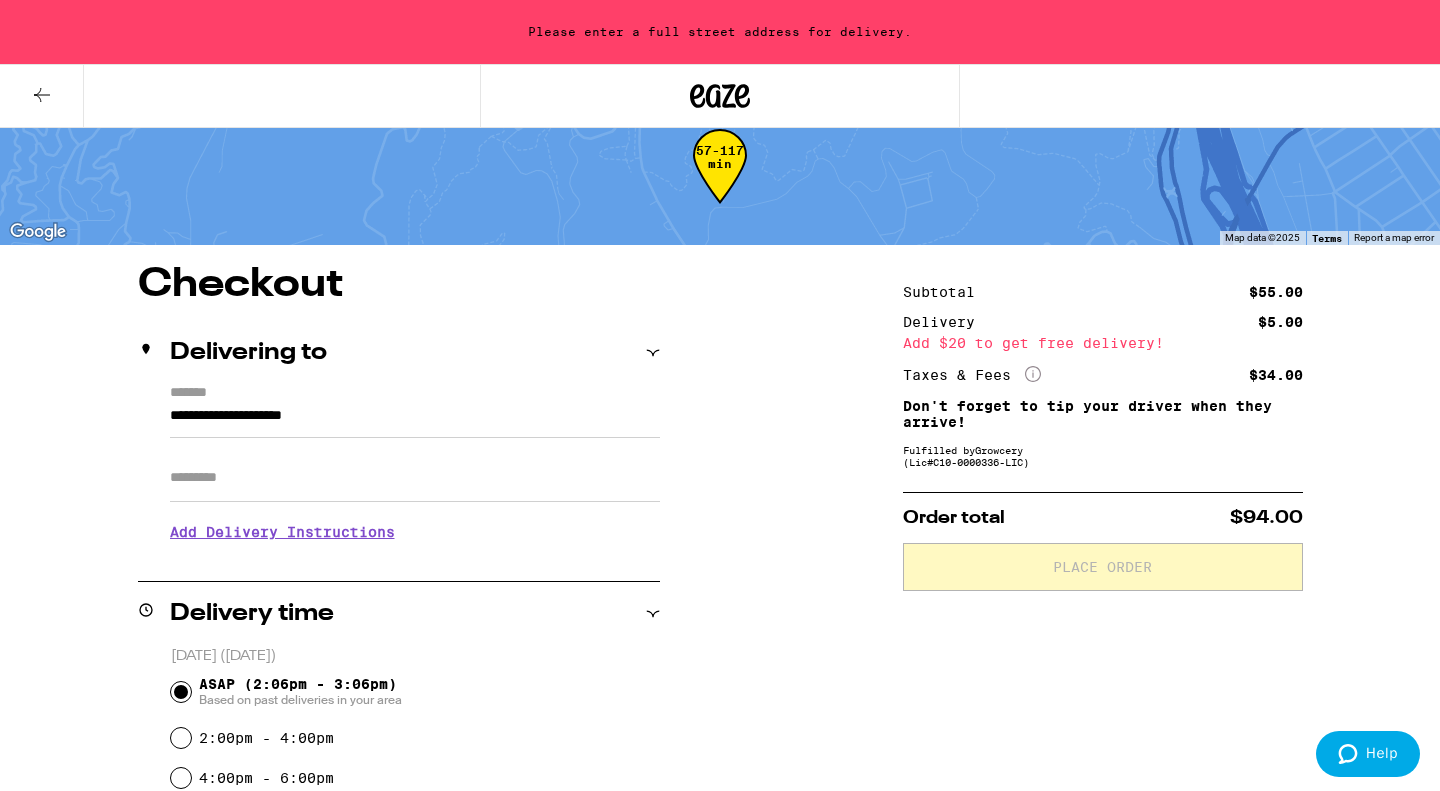 click on "**********" at bounding box center (415, 421) 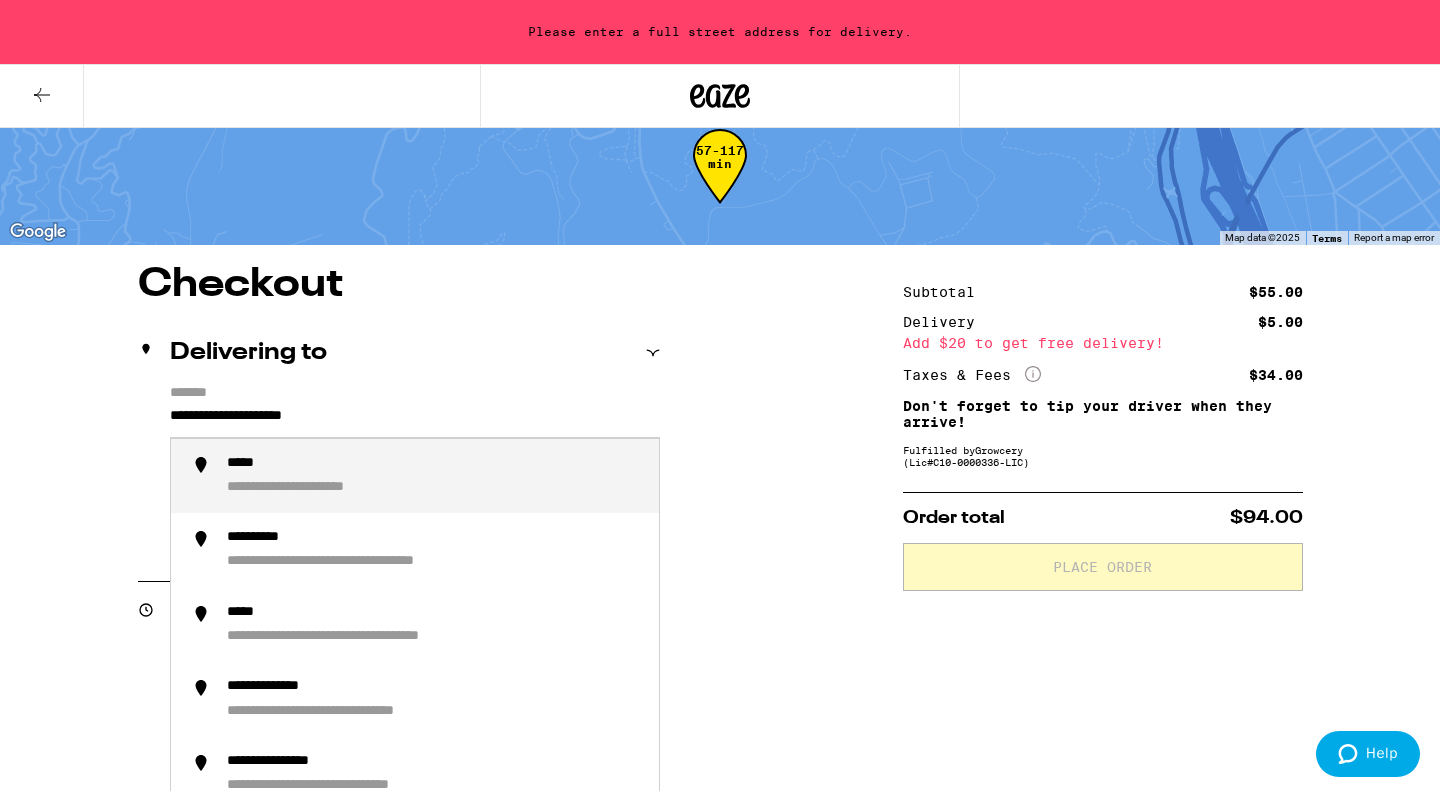 drag, startPoint x: 464, startPoint y: 416, endPoint x: 49, endPoint y: 416, distance: 415 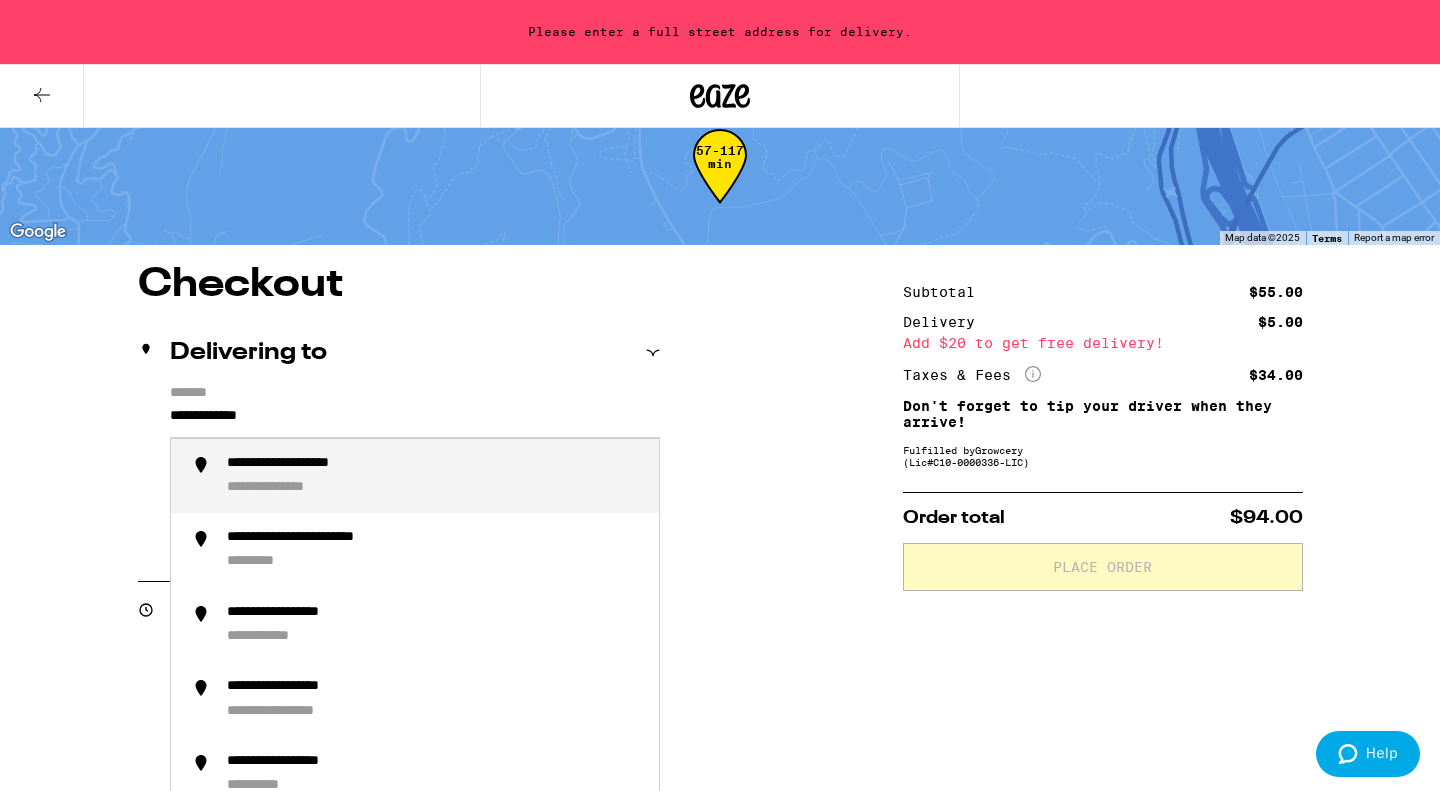 click on "**********" at bounding box center [317, 464] 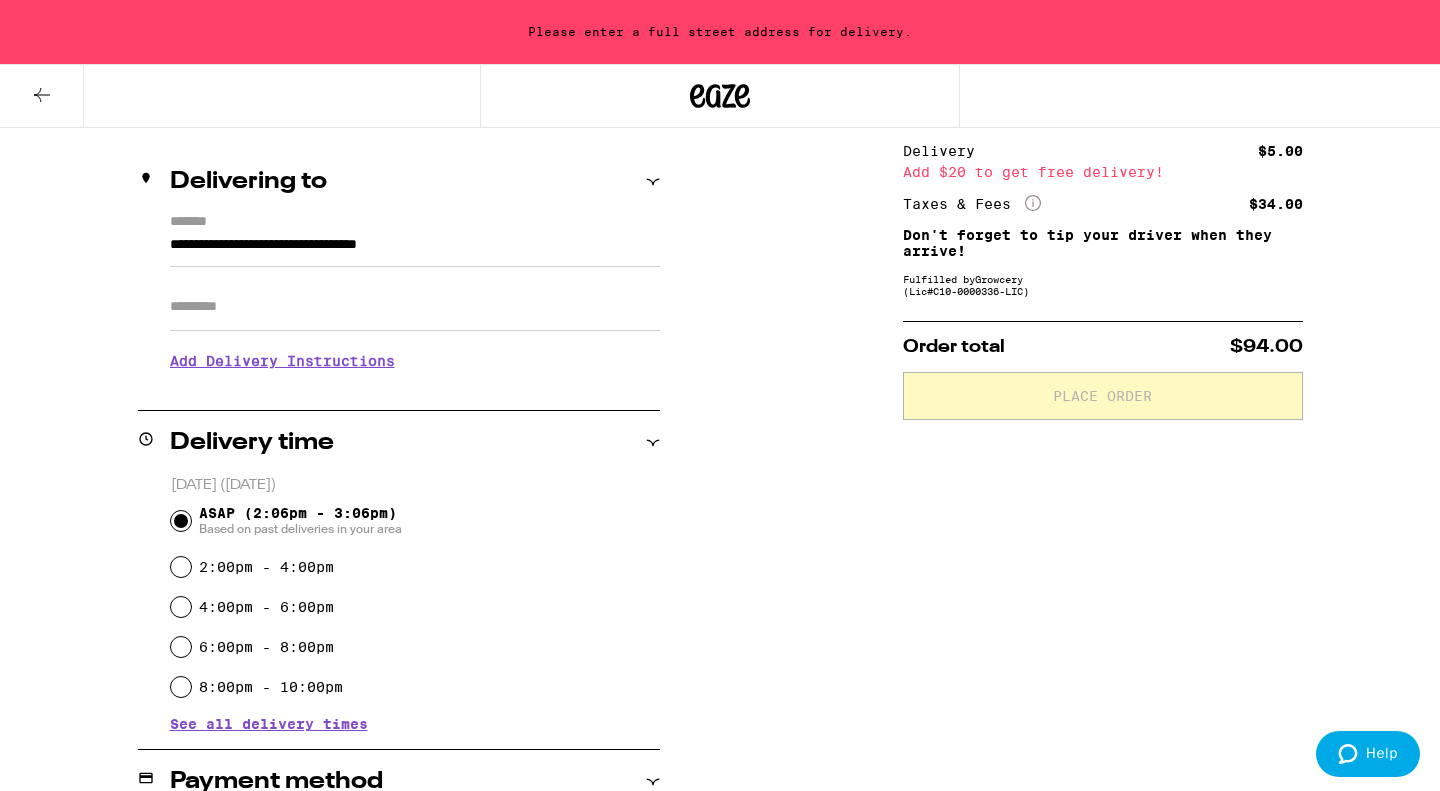 scroll, scrollTop: 257, scrollLeft: 0, axis: vertical 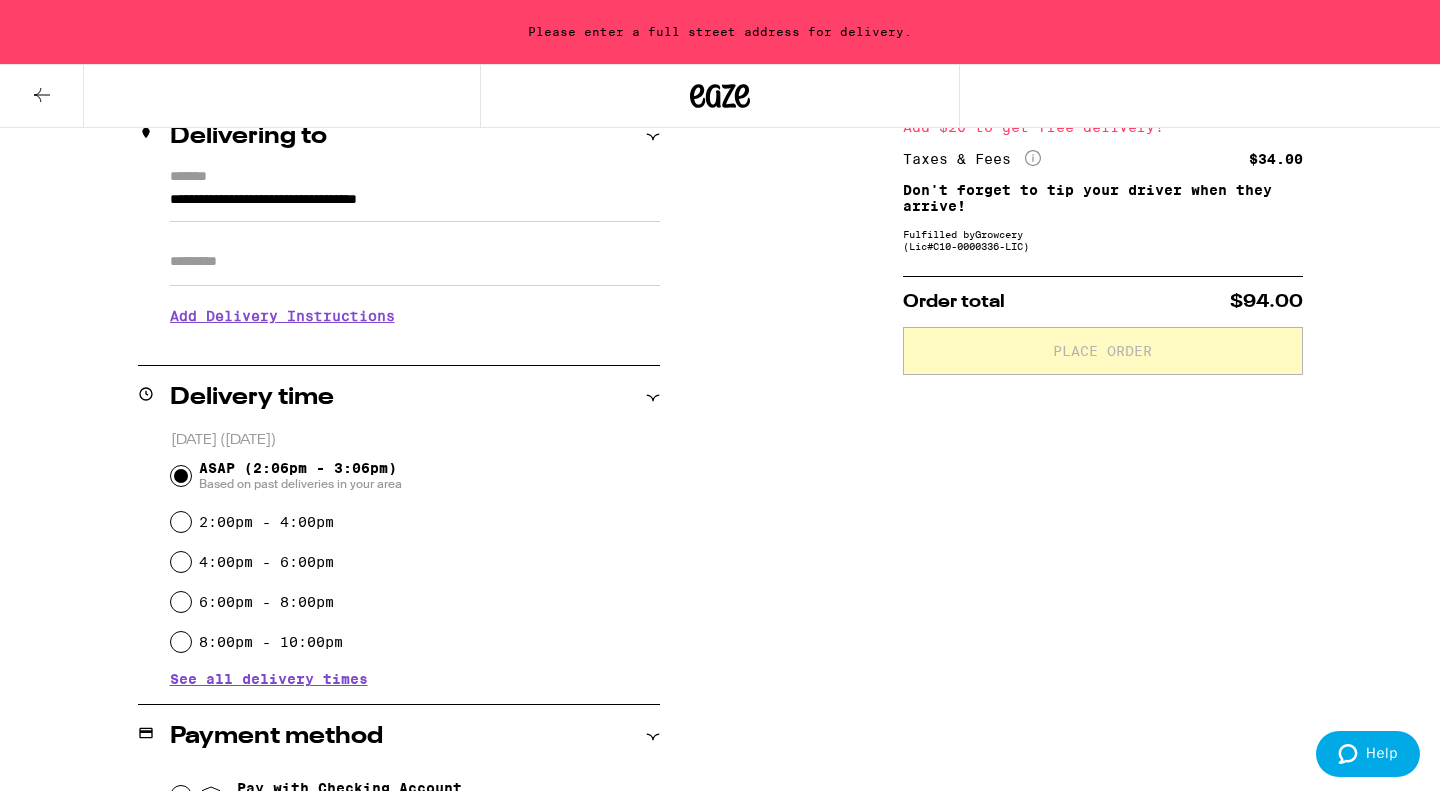 click on "Add Delivery Instructions" at bounding box center (415, 316) 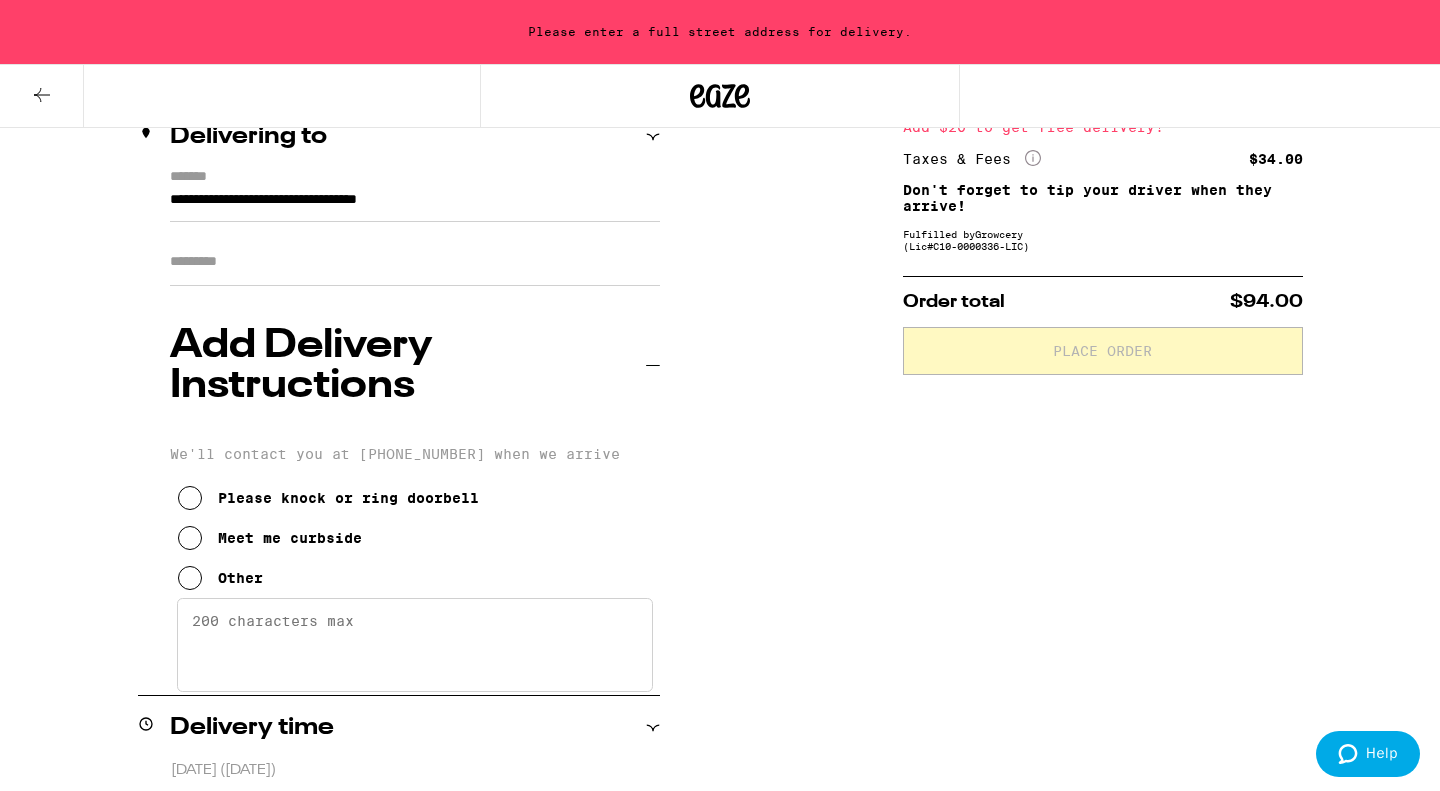 click on "Meet me curbside" at bounding box center [290, 538] 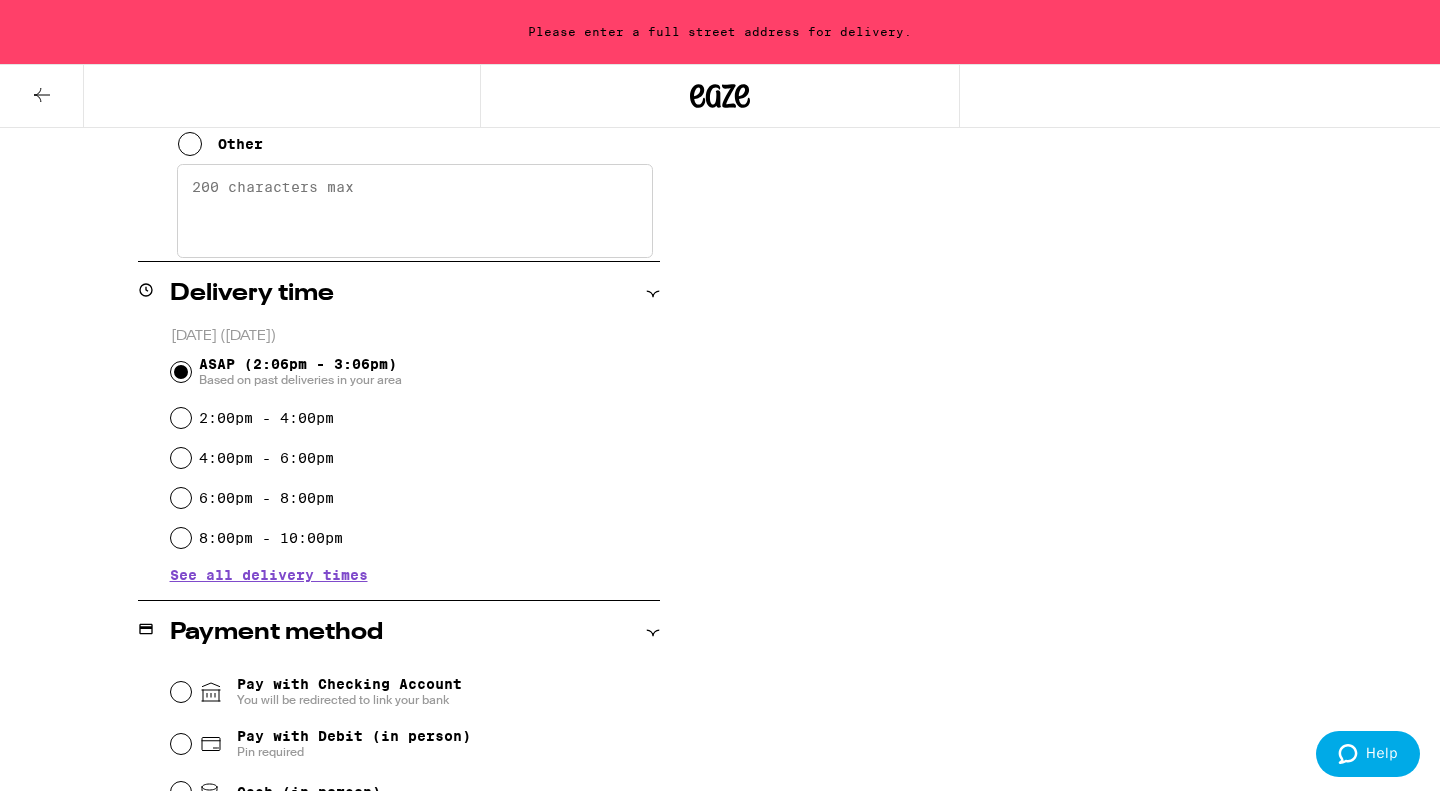 scroll, scrollTop: 693, scrollLeft: 0, axis: vertical 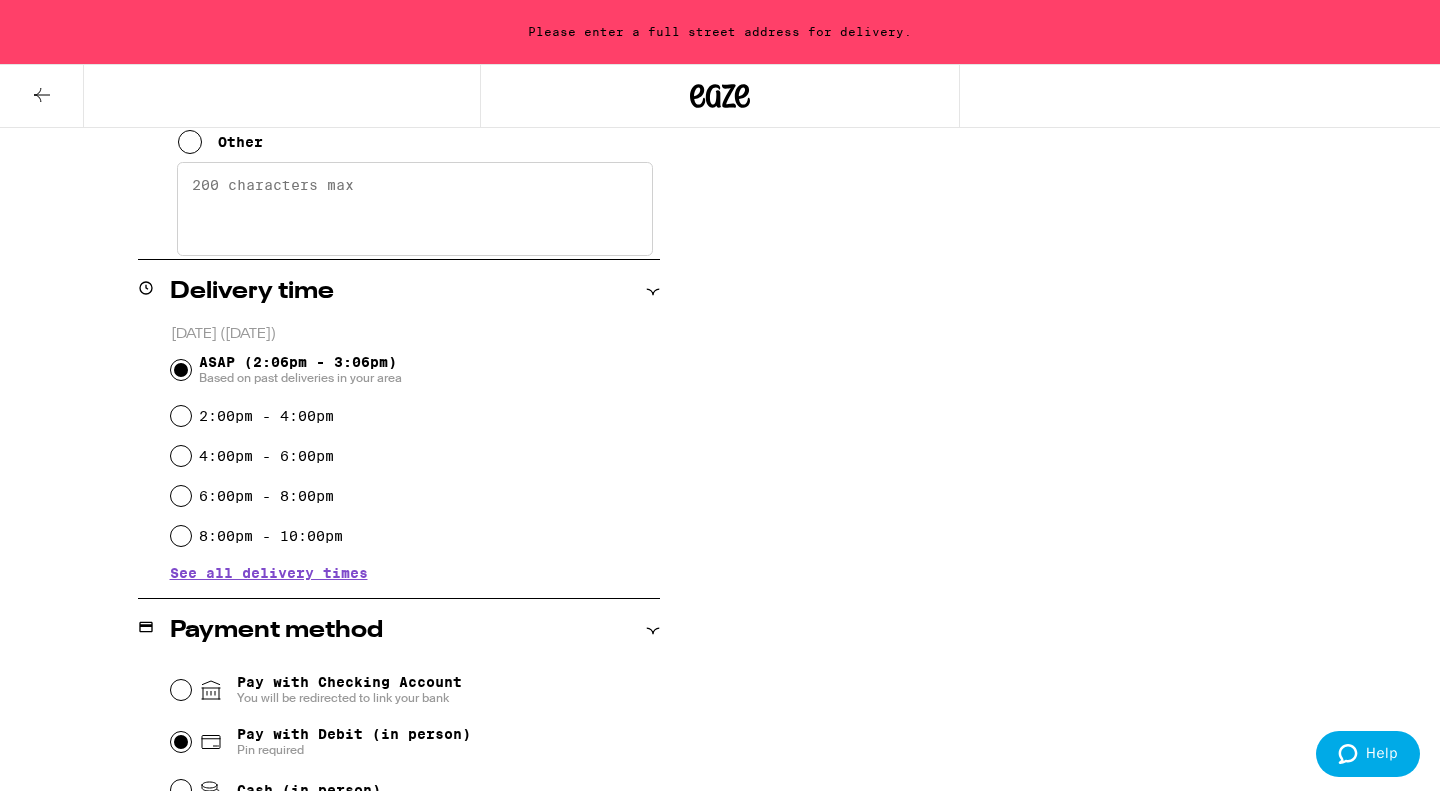 click on "Pay with Debit (in person) Pin required" at bounding box center [181, 742] 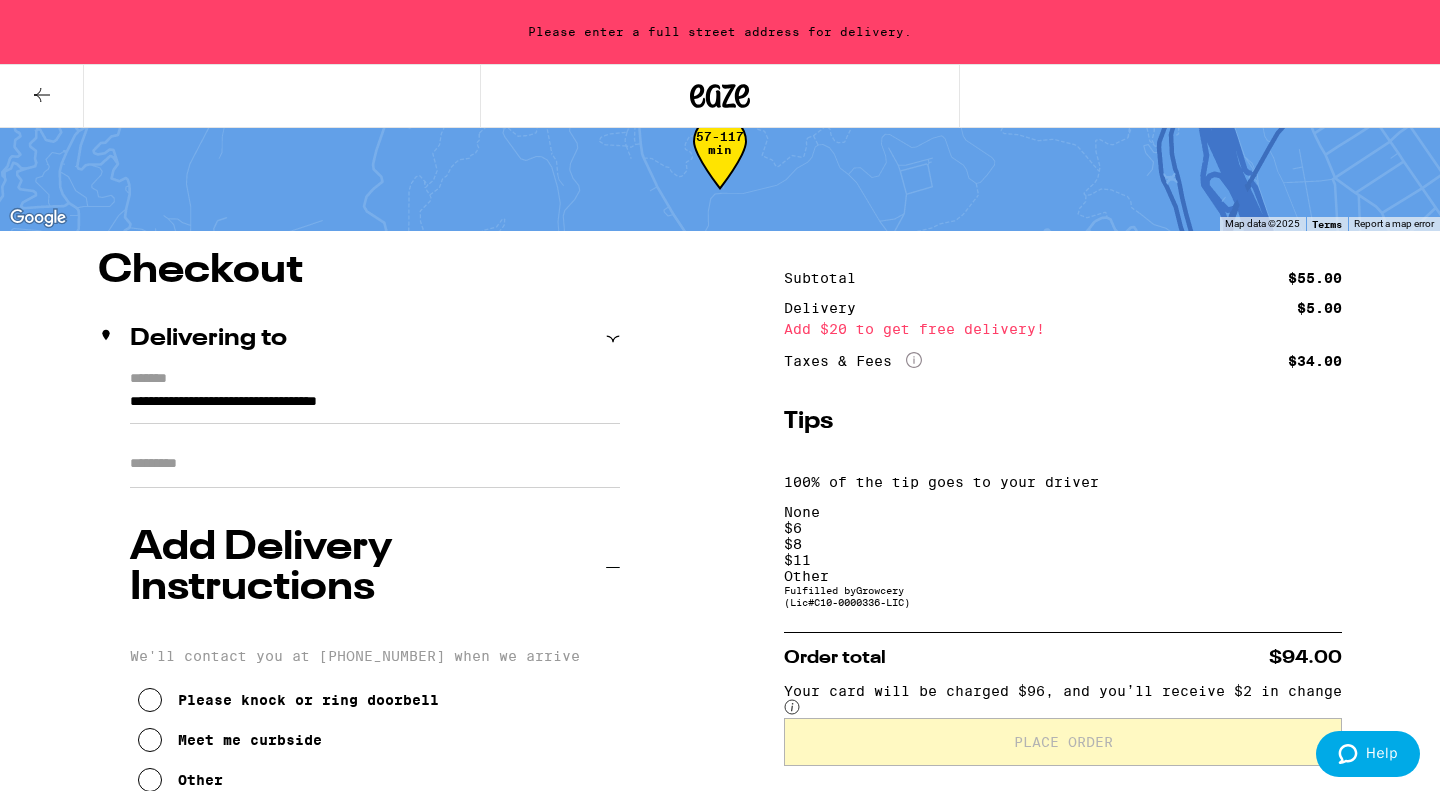 scroll, scrollTop: 49, scrollLeft: 0, axis: vertical 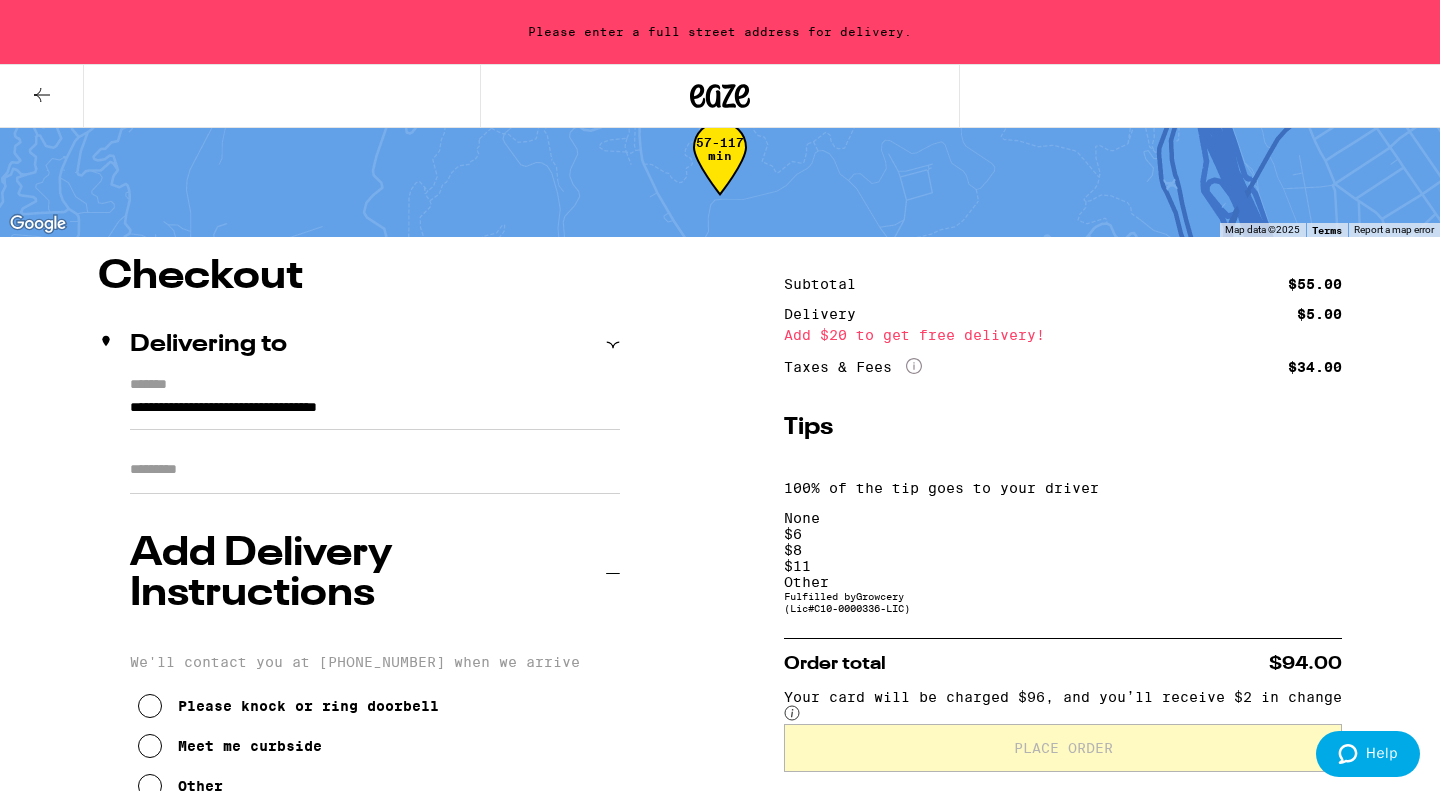 click on "None" at bounding box center (1063, 518) 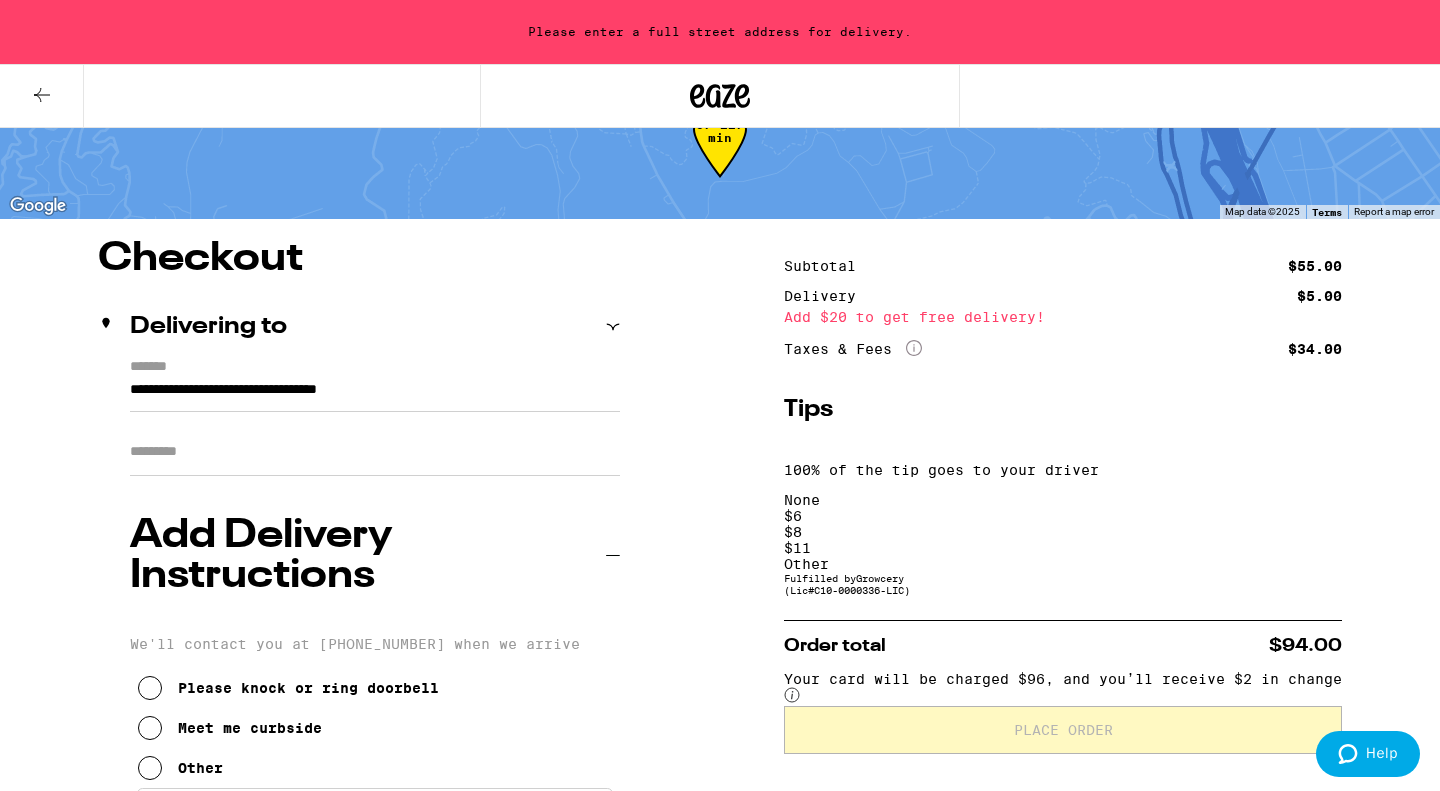 scroll, scrollTop: 149, scrollLeft: 0, axis: vertical 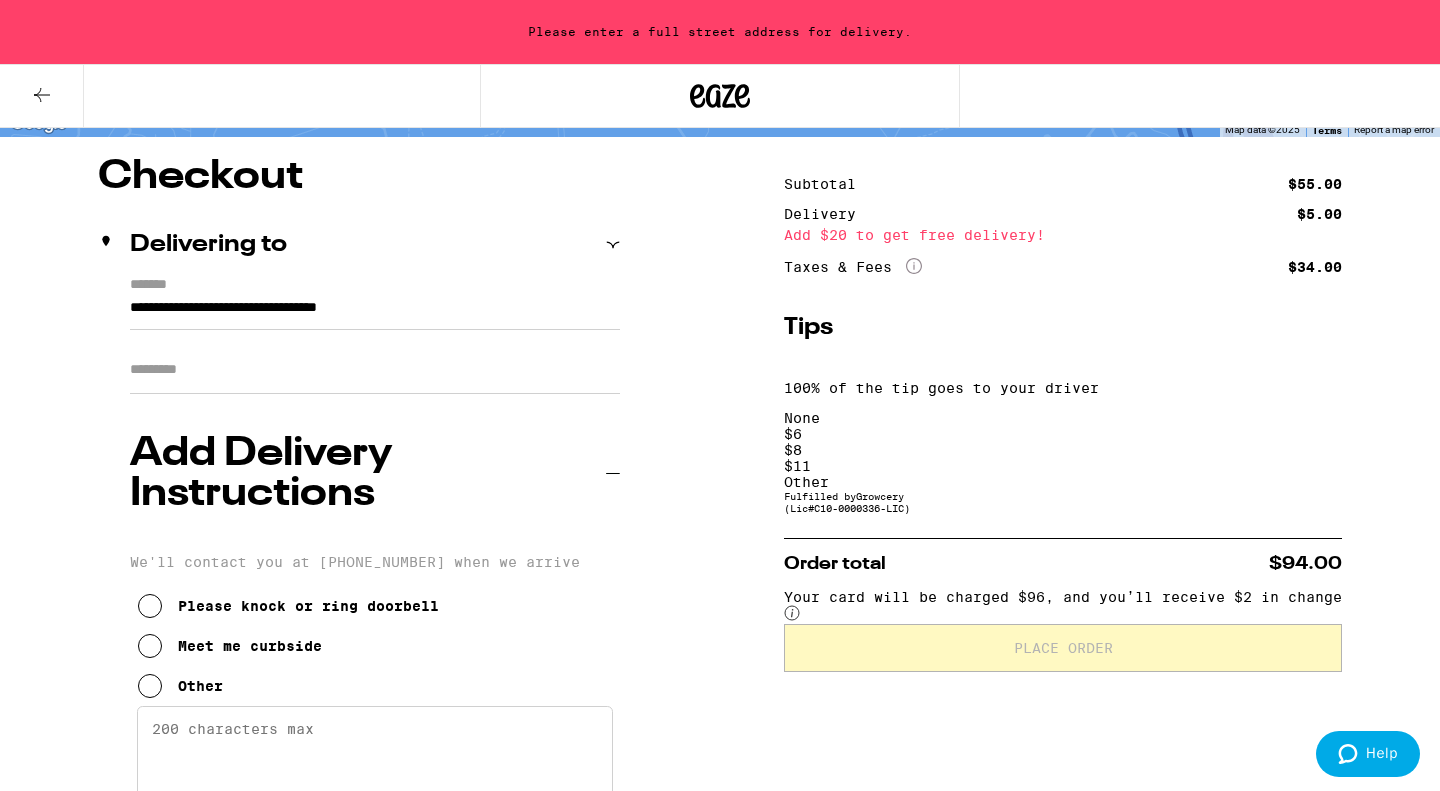 click on "$ 6" at bounding box center (1063, 434) 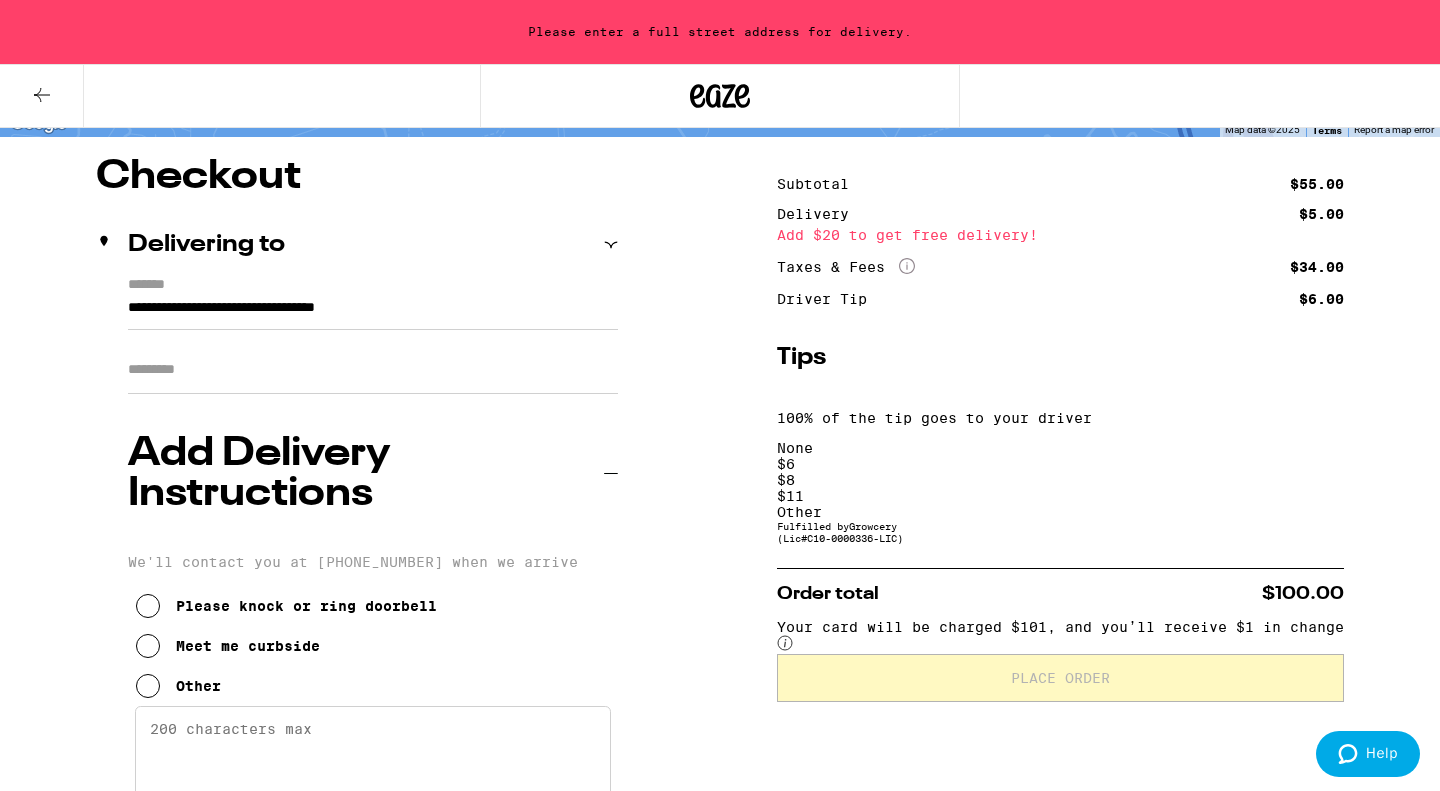 click on "None" at bounding box center [1060, 448] 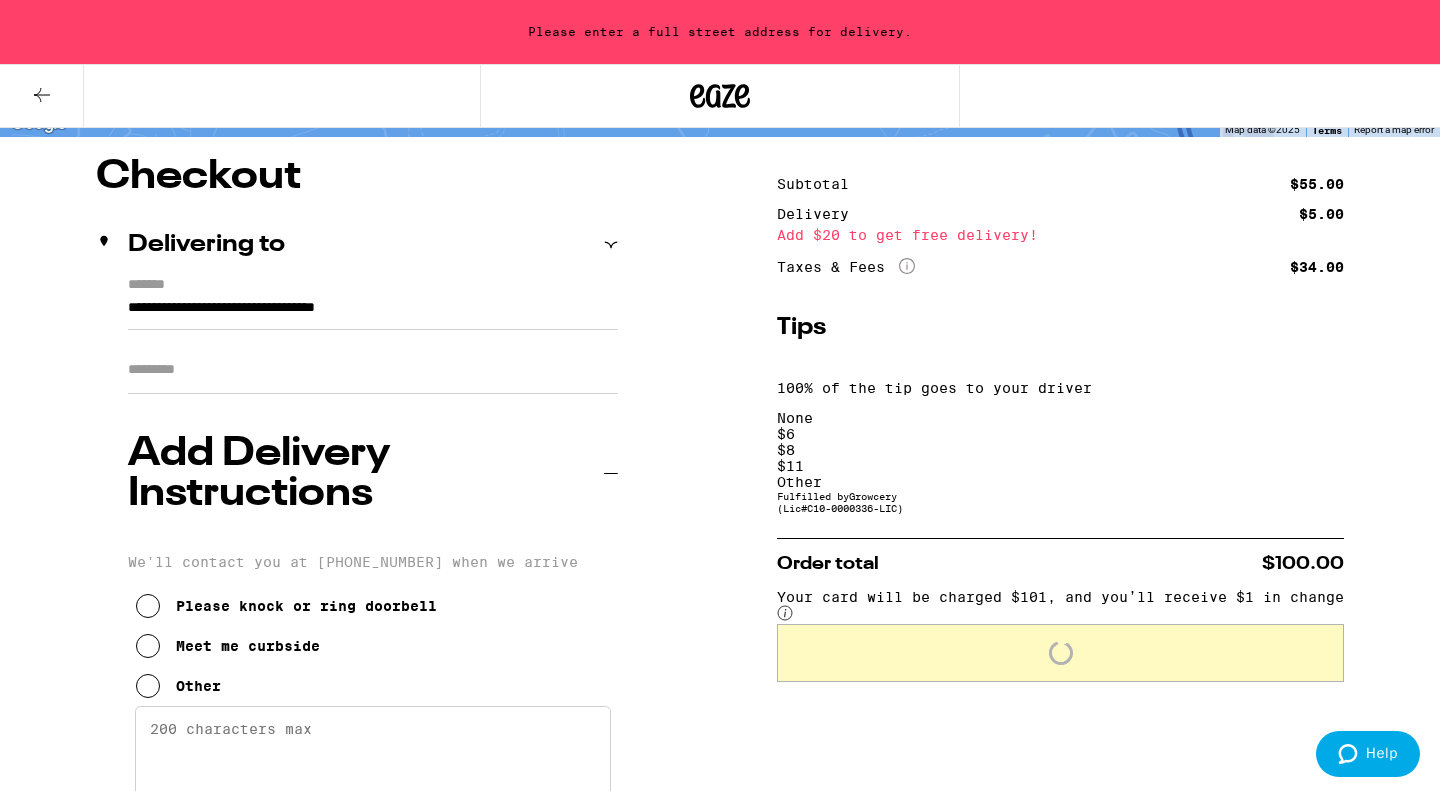 click on "Apt/Suite" at bounding box center [373, 370] 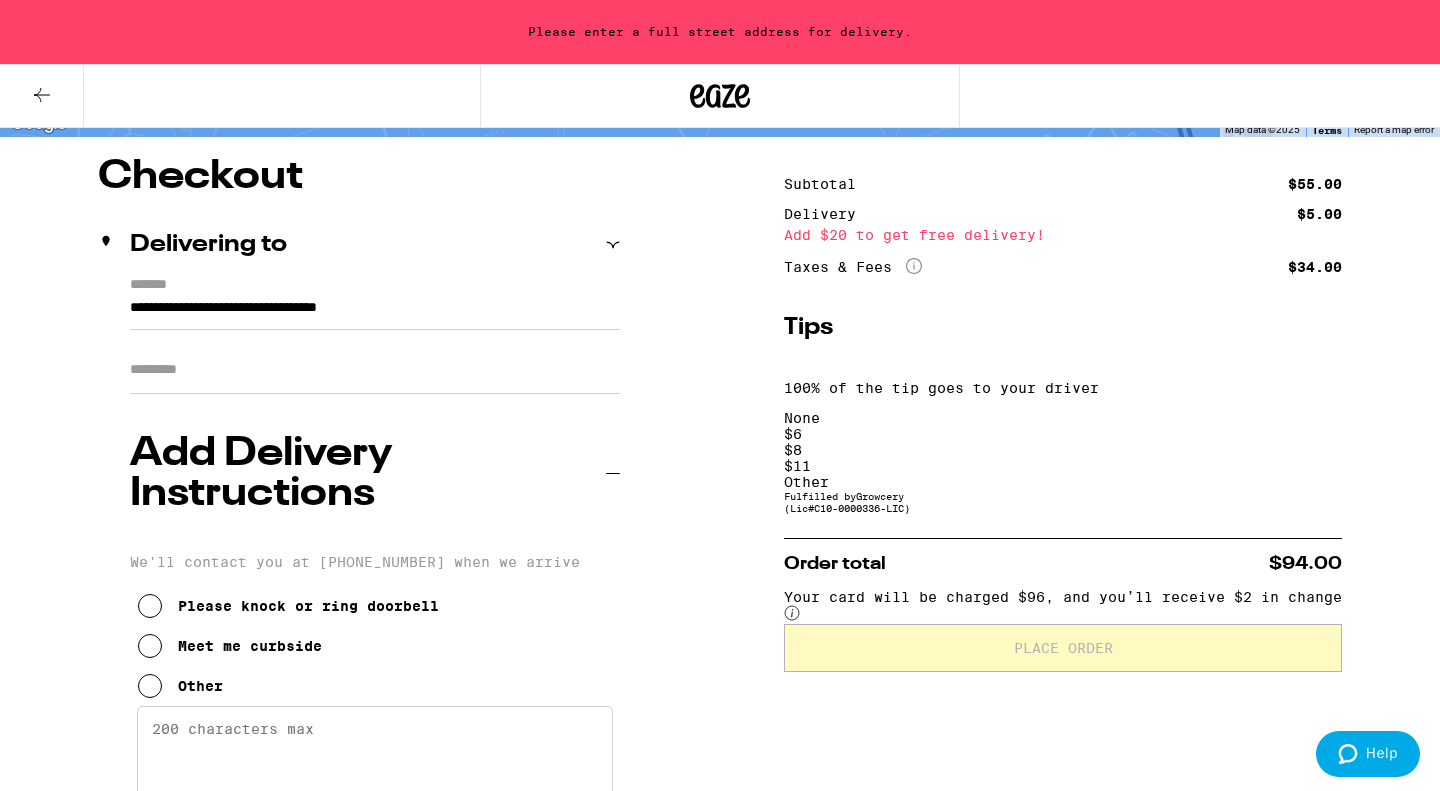 click on "**********" at bounding box center (720, 835) 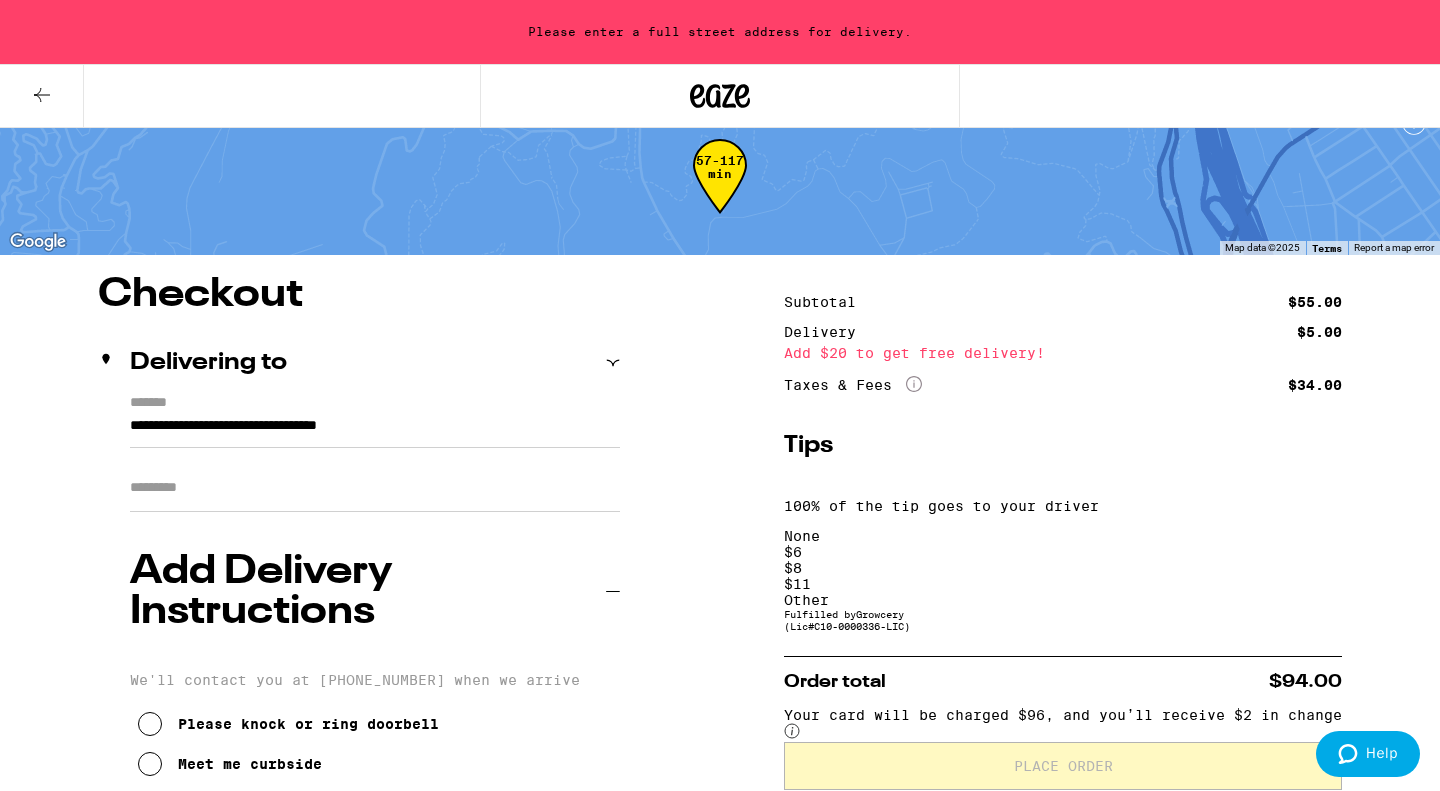 scroll, scrollTop: 0, scrollLeft: 0, axis: both 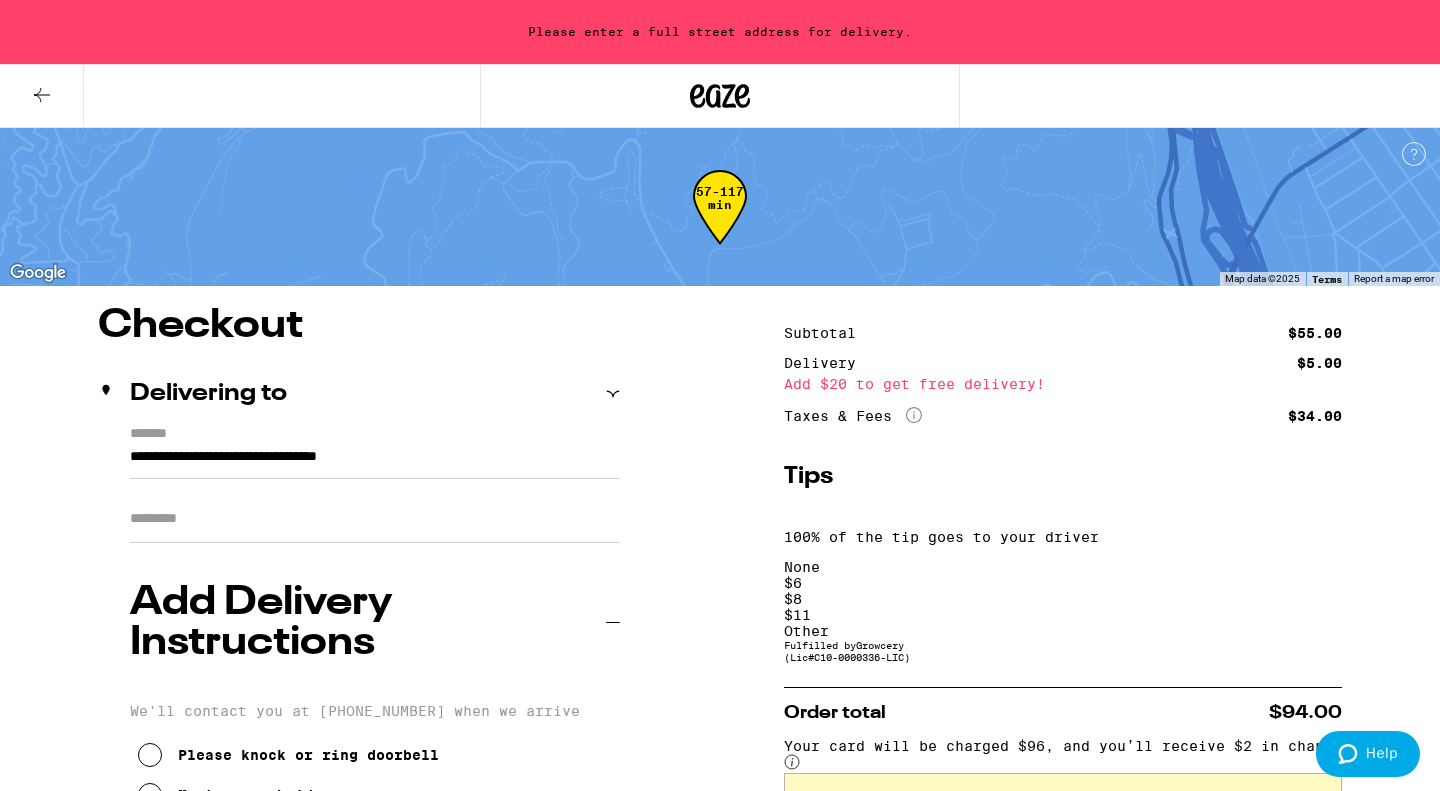 click on "**********" at bounding box center (375, 462) 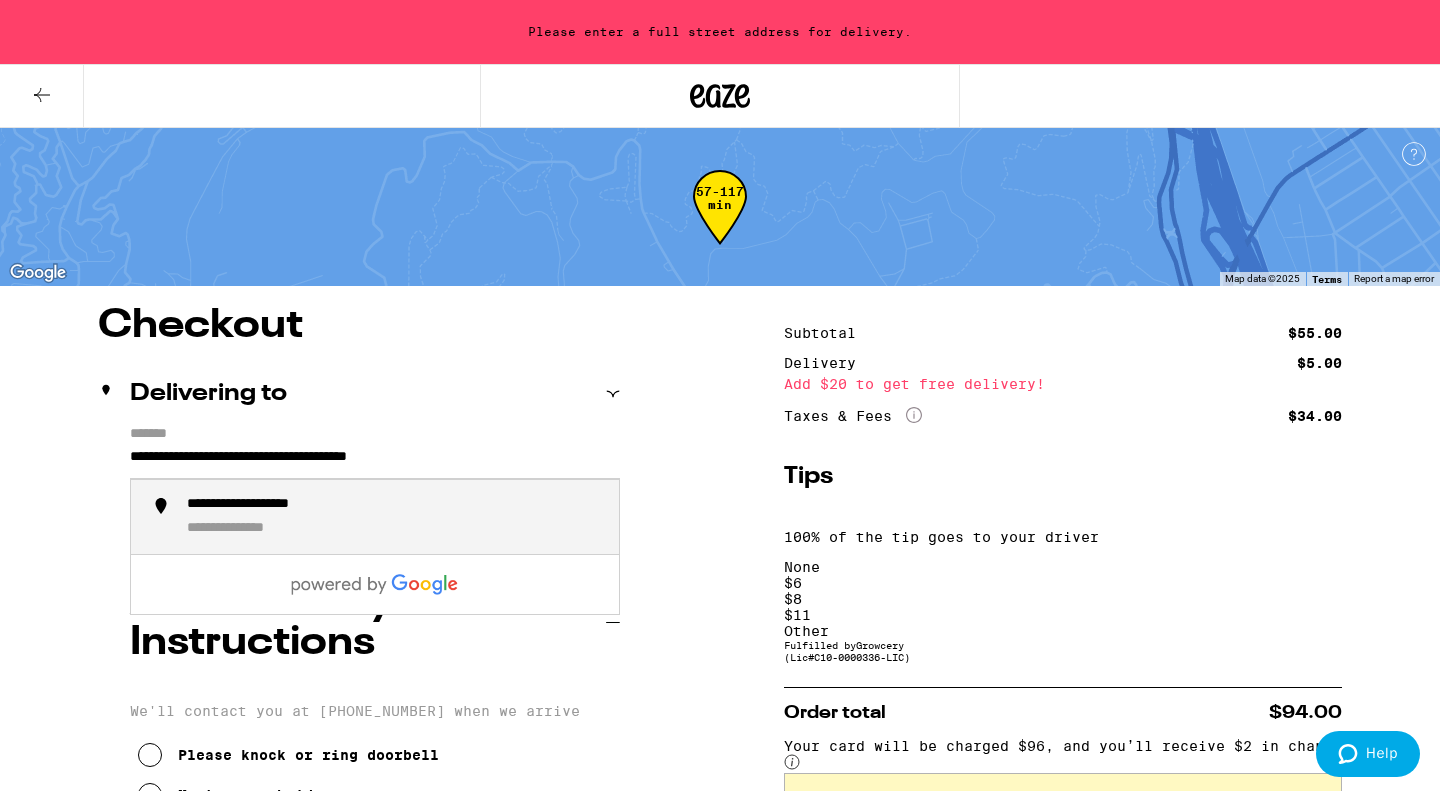 type on "**********" 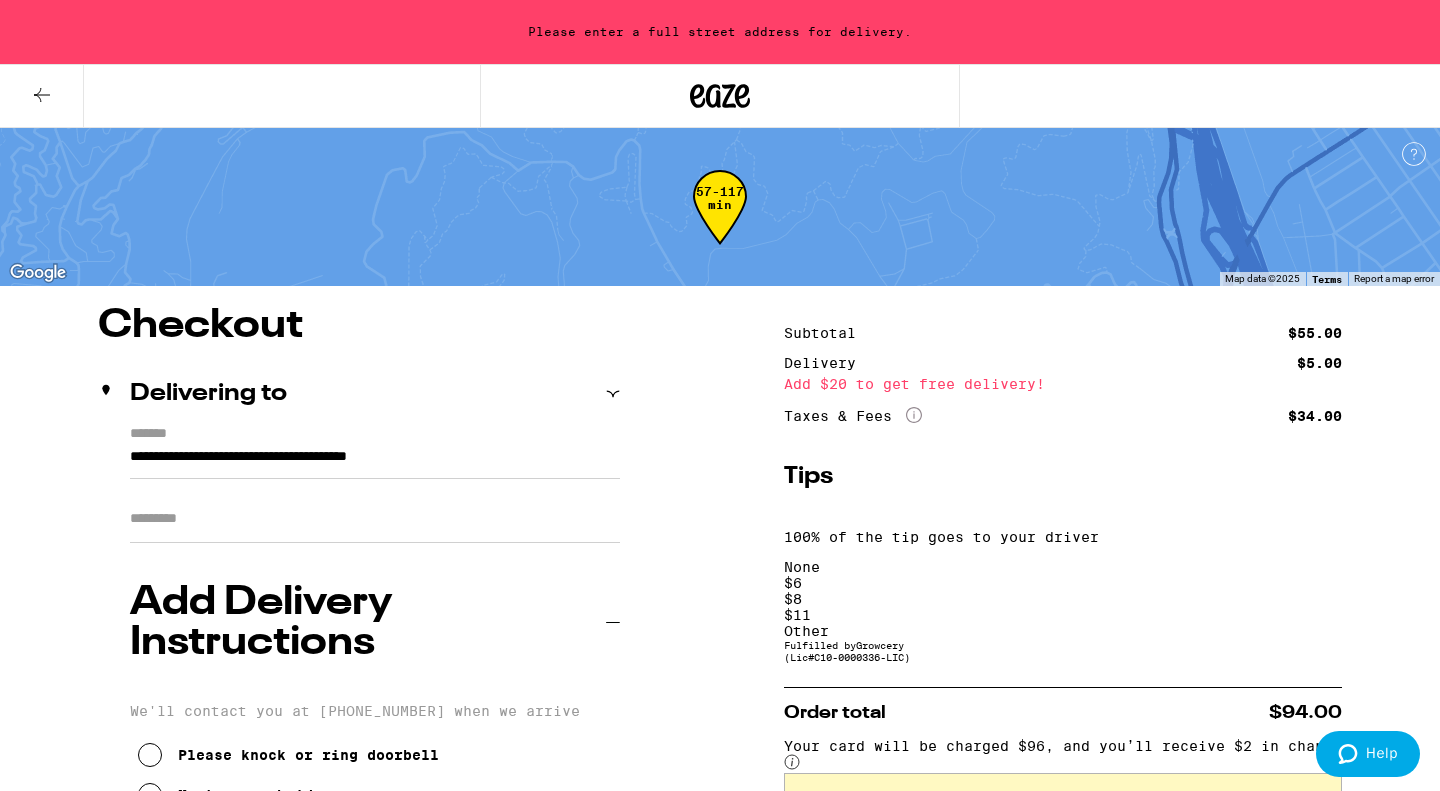 click on "Apt/Suite" at bounding box center (375, 519) 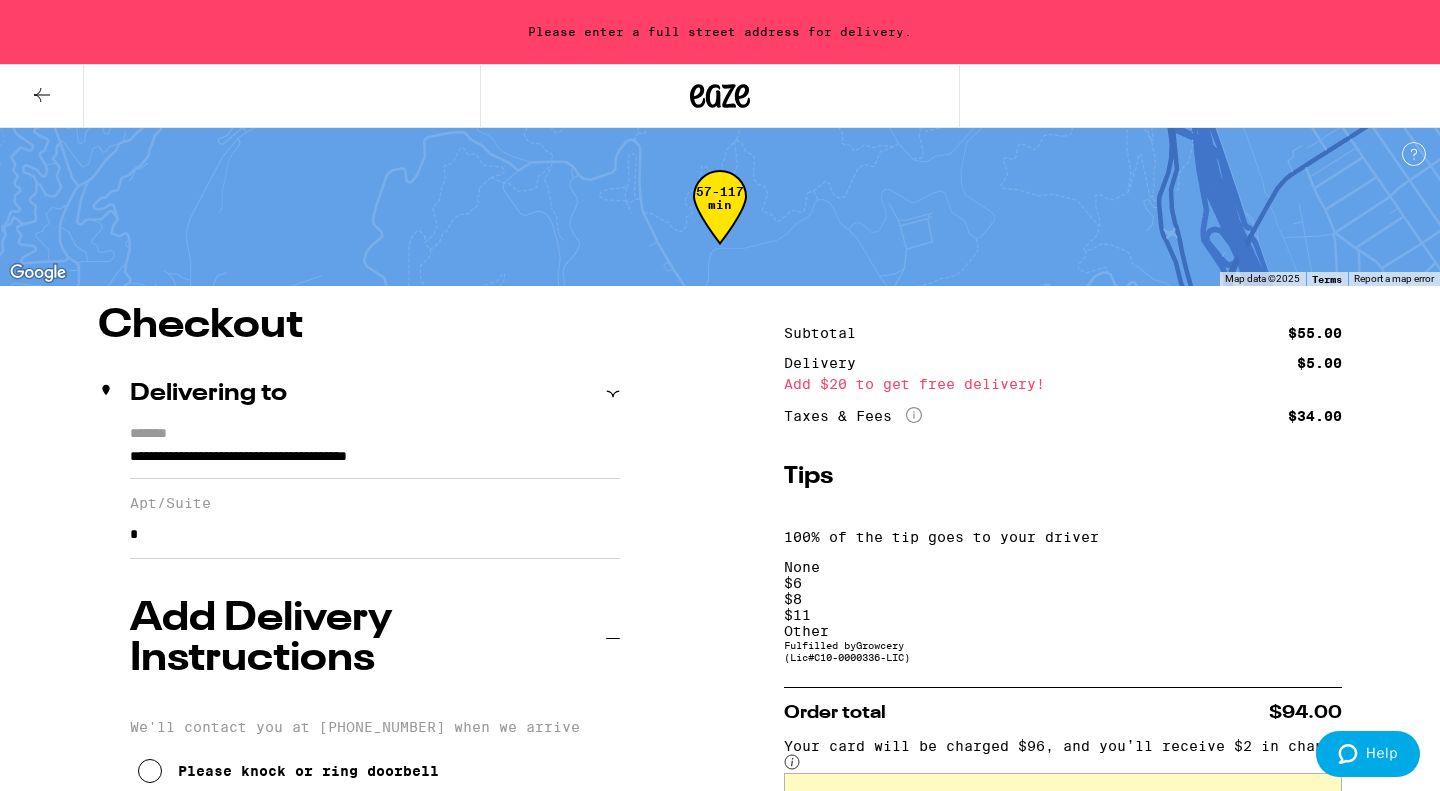 type on "*" 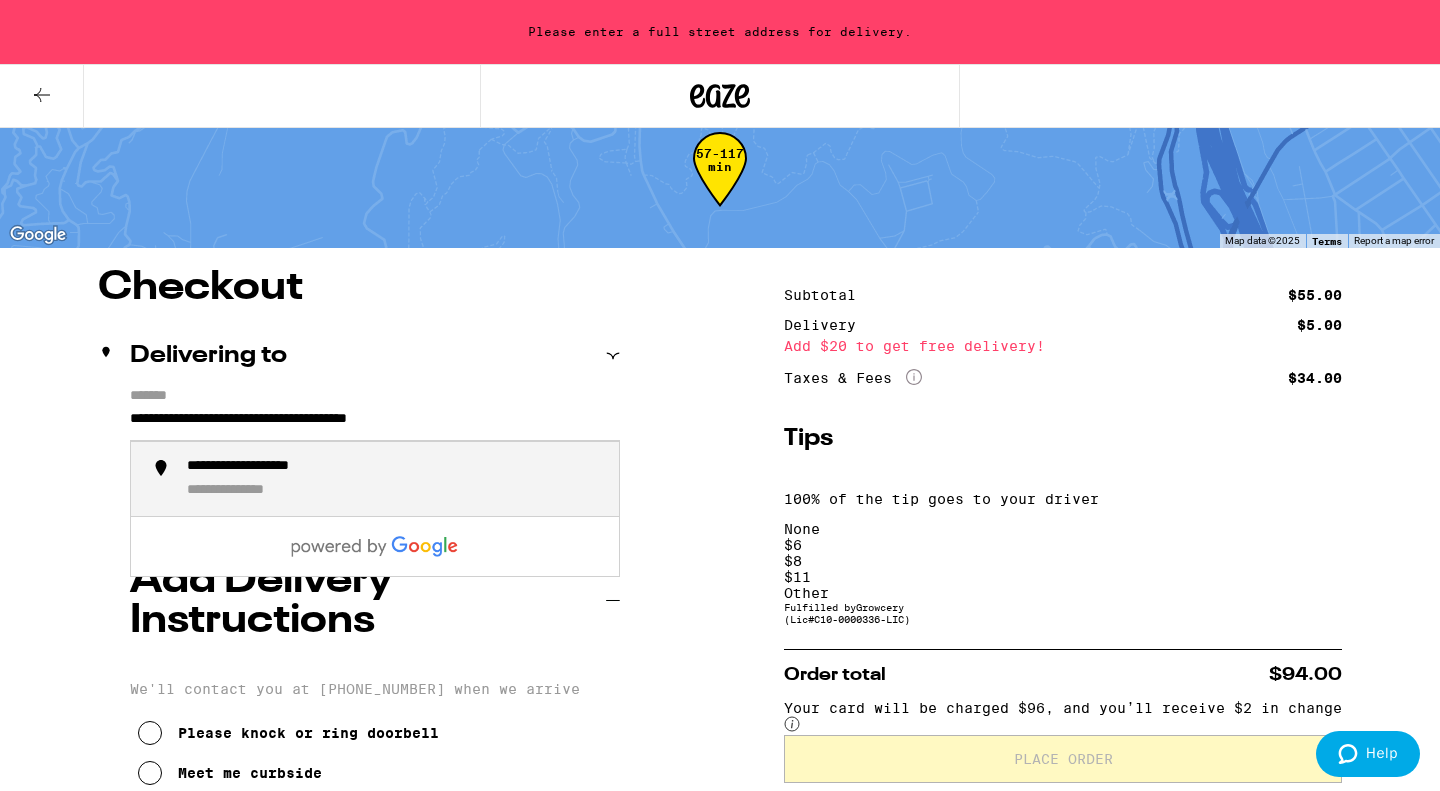 drag, startPoint x: 630, startPoint y: 420, endPoint x: 99, endPoint y: 397, distance: 531.49786 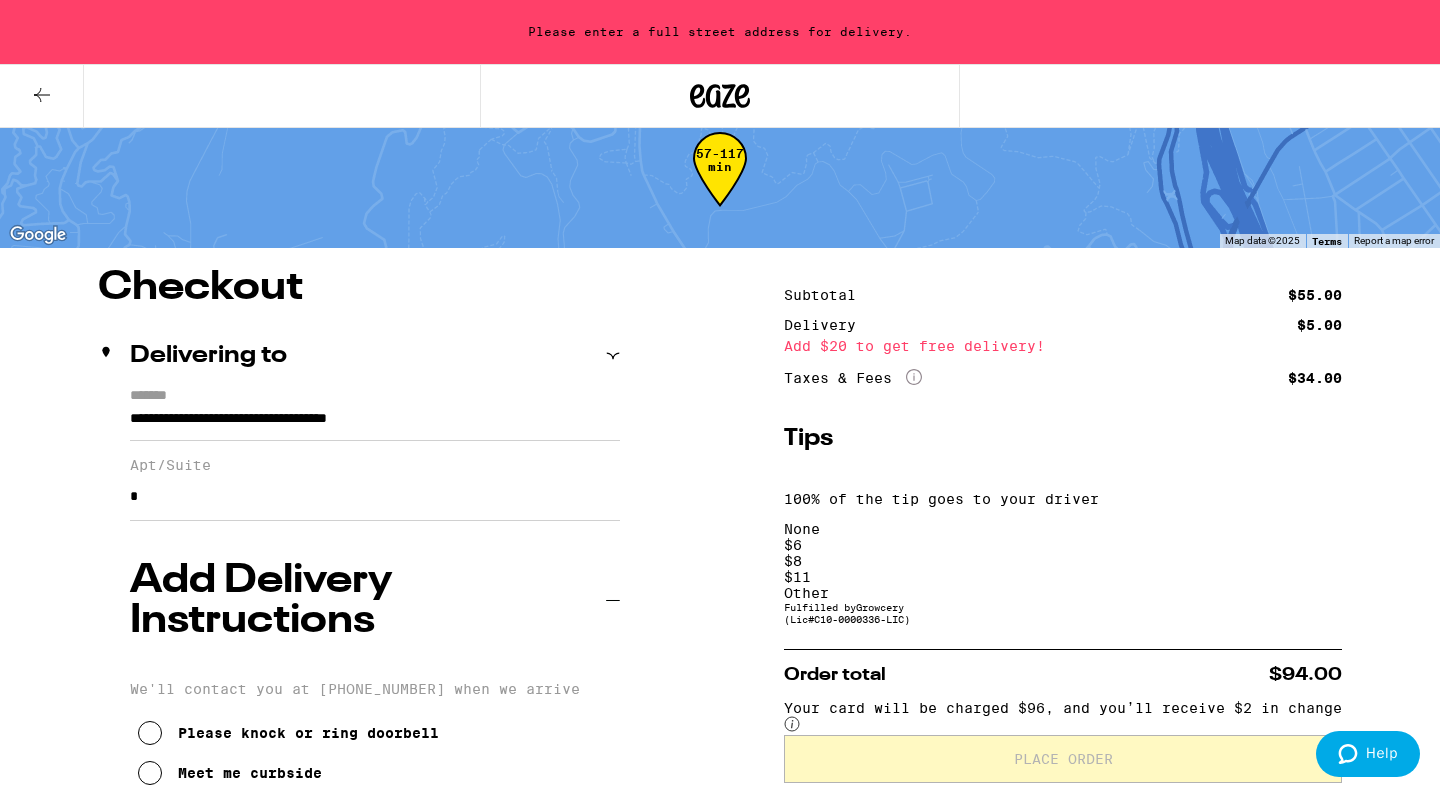 type on "**********" 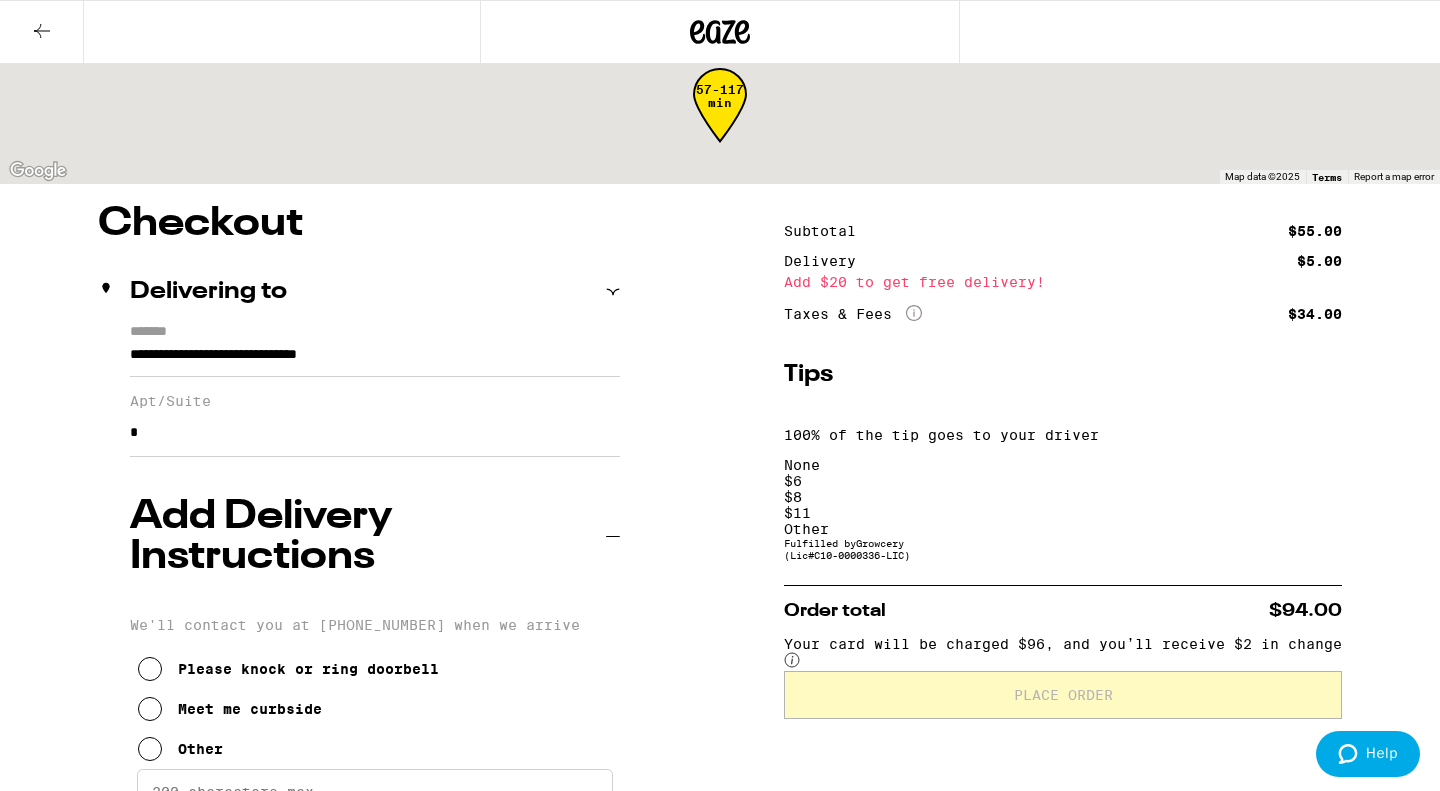 scroll, scrollTop: 0, scrollLeft: 0, axis: both 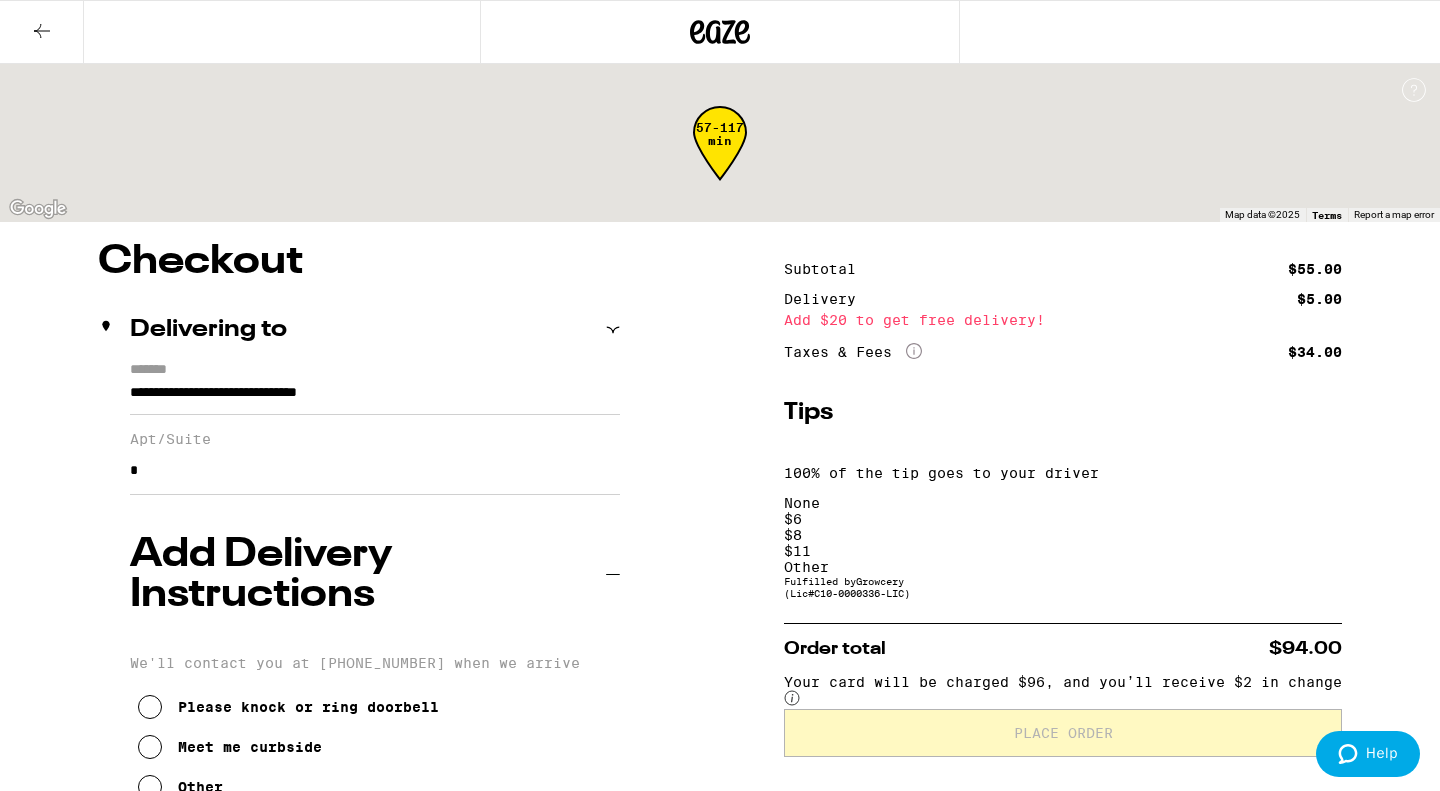 click on "Add Delivery Instructions" at bounding box center (375, 575) 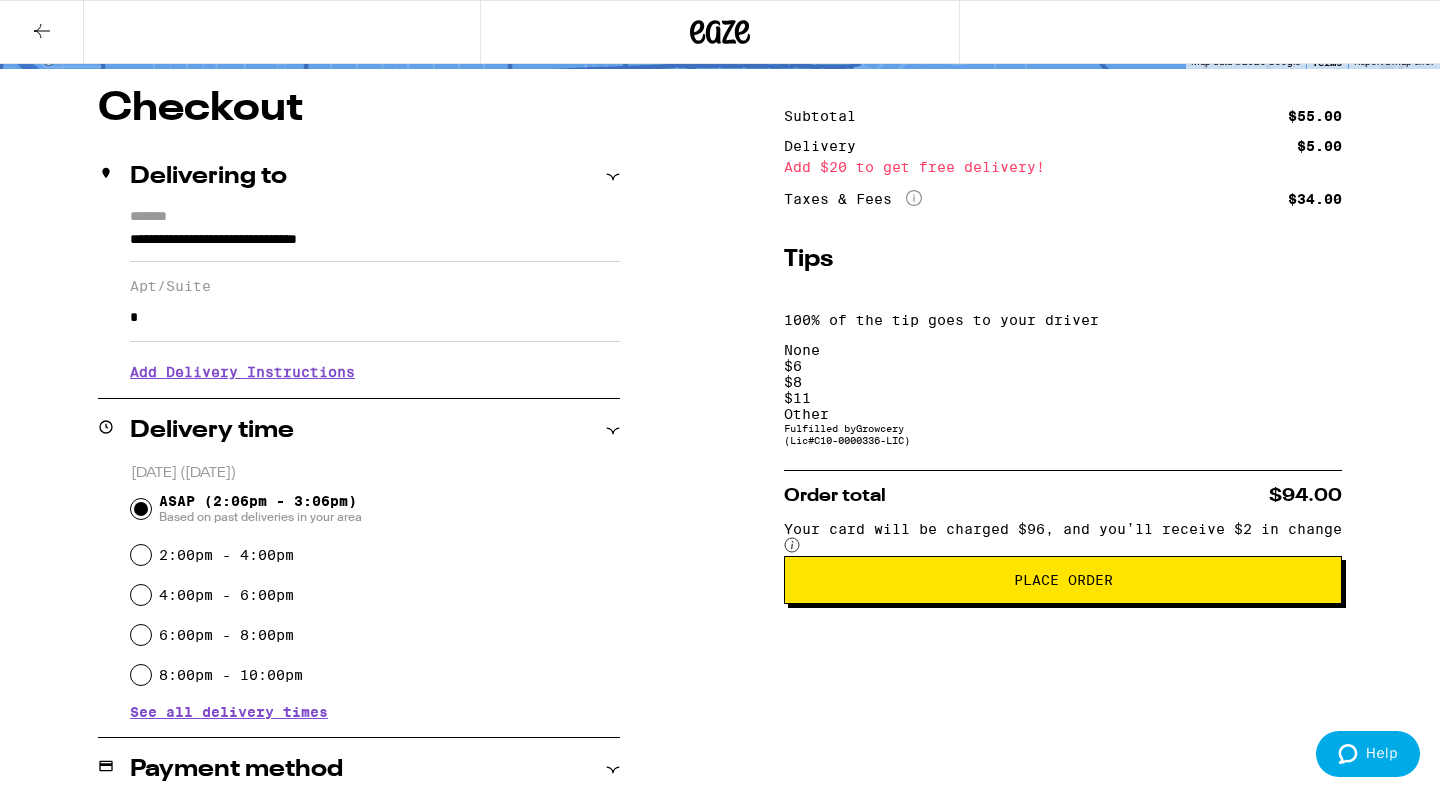 scroll, scrollTop: 172, scrollLeft: 0, axis: vertical 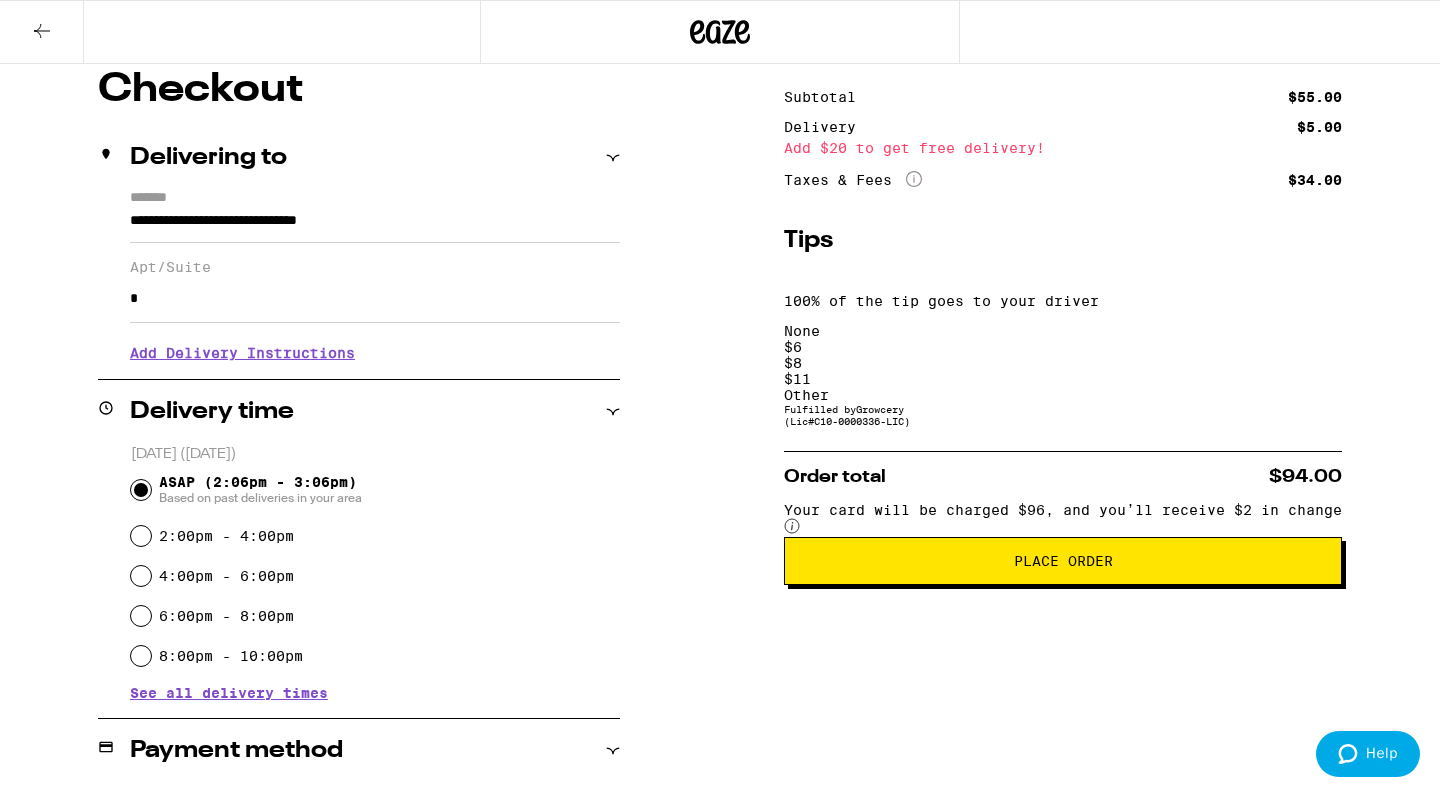 click on "*" at bounding box center [375, 299] 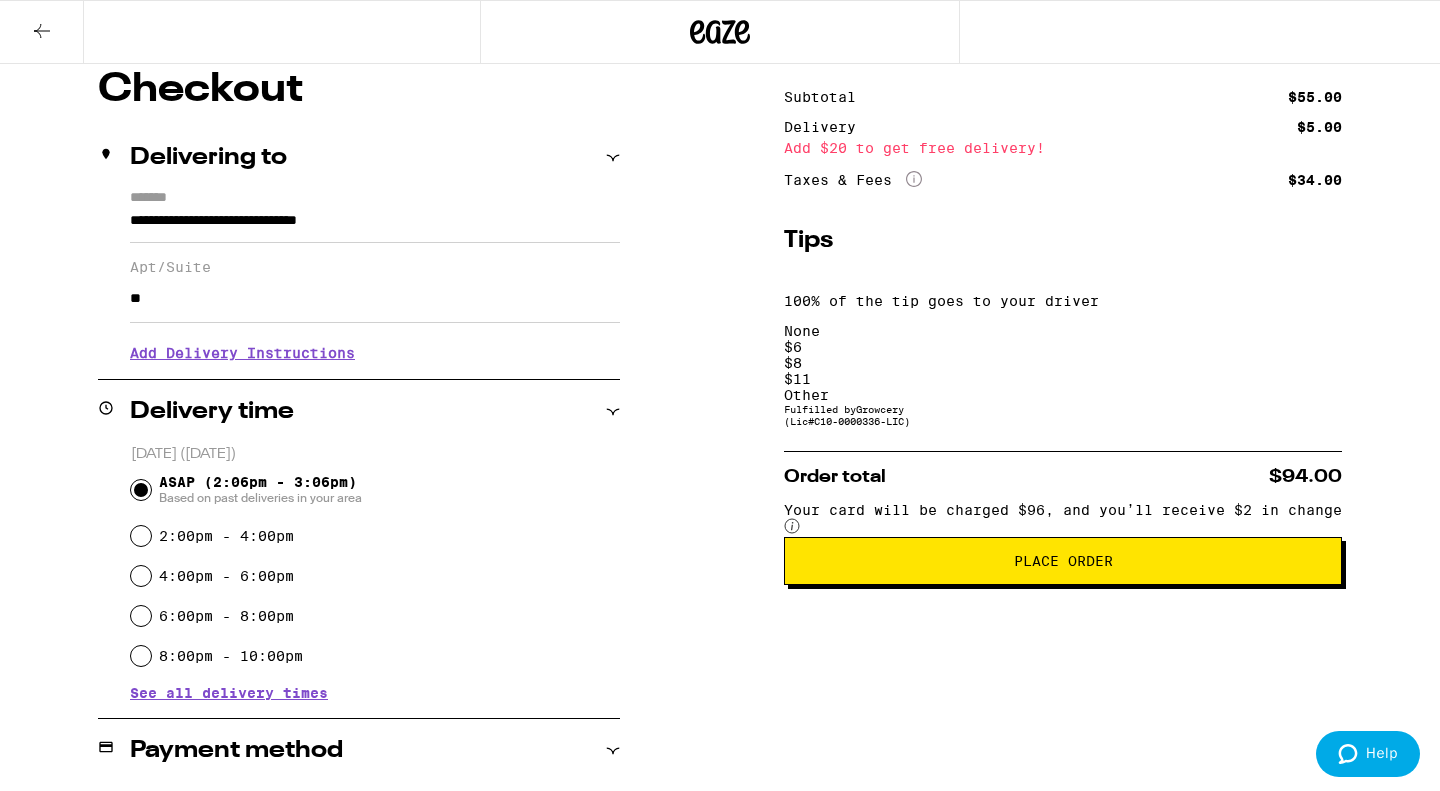 type on "**" 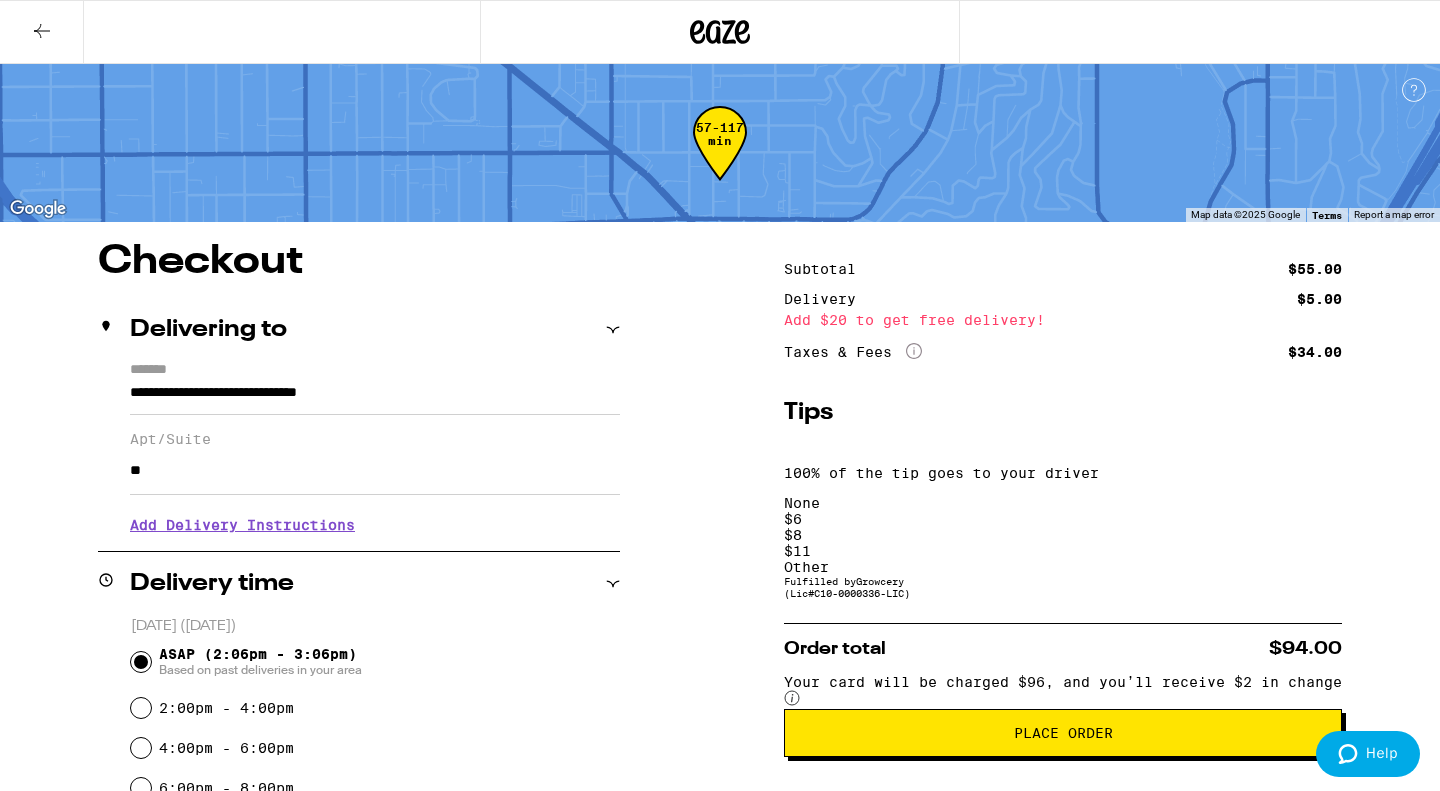 scroll, scrollTop: 31, scrollLeft: 0, axis: vertical 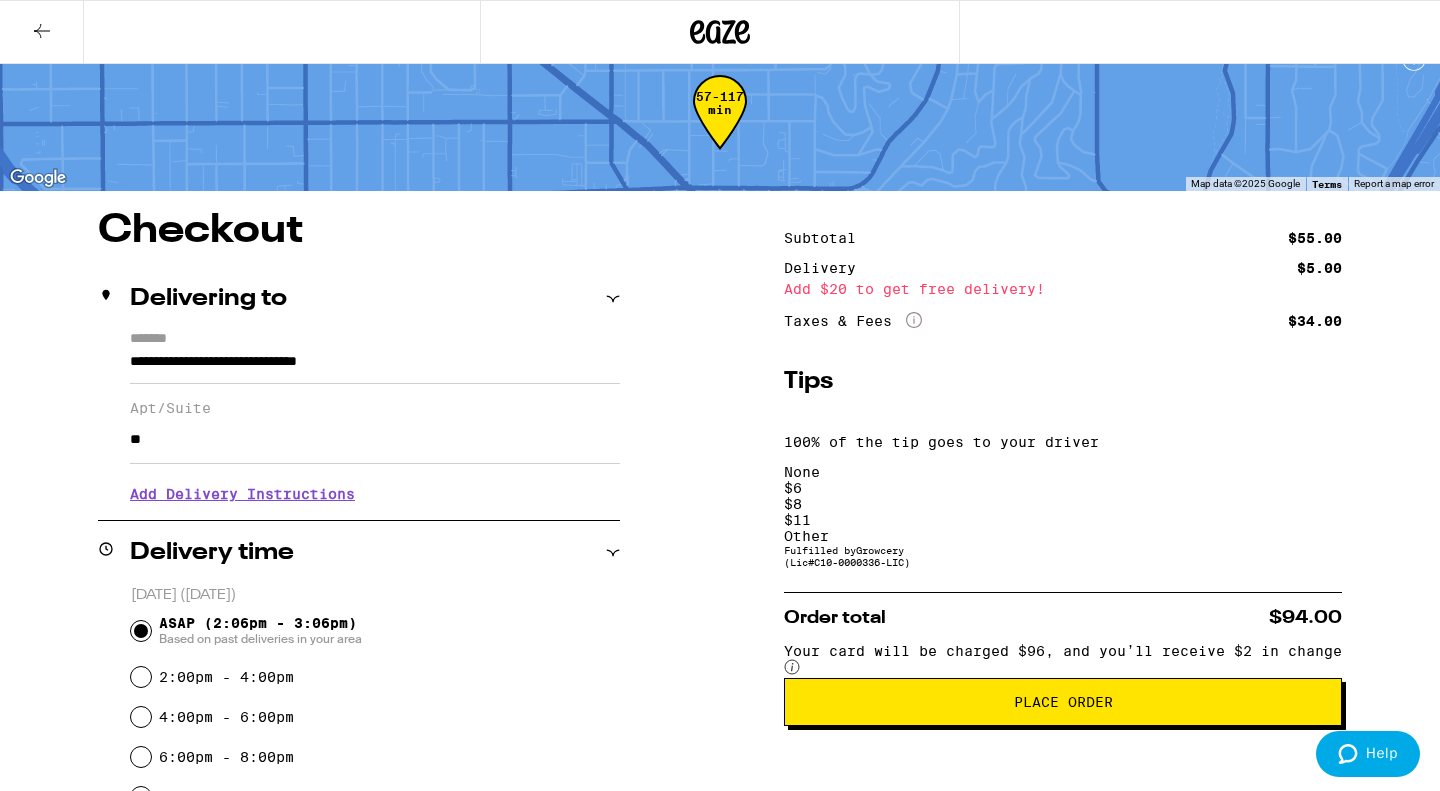 click on "$ 6" at bounding box center [1063, 488] 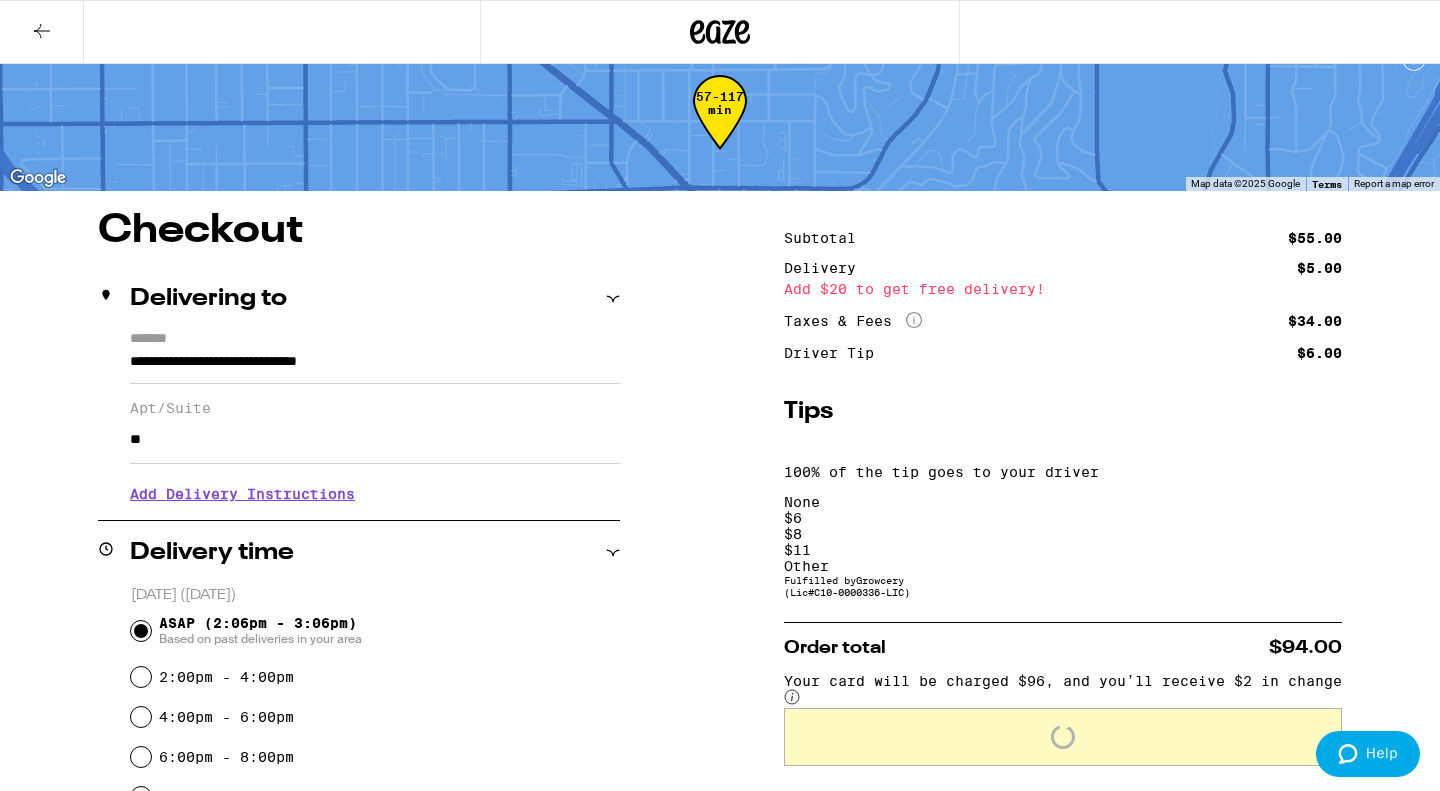 click on "None" at bounding box center [1063, 502] 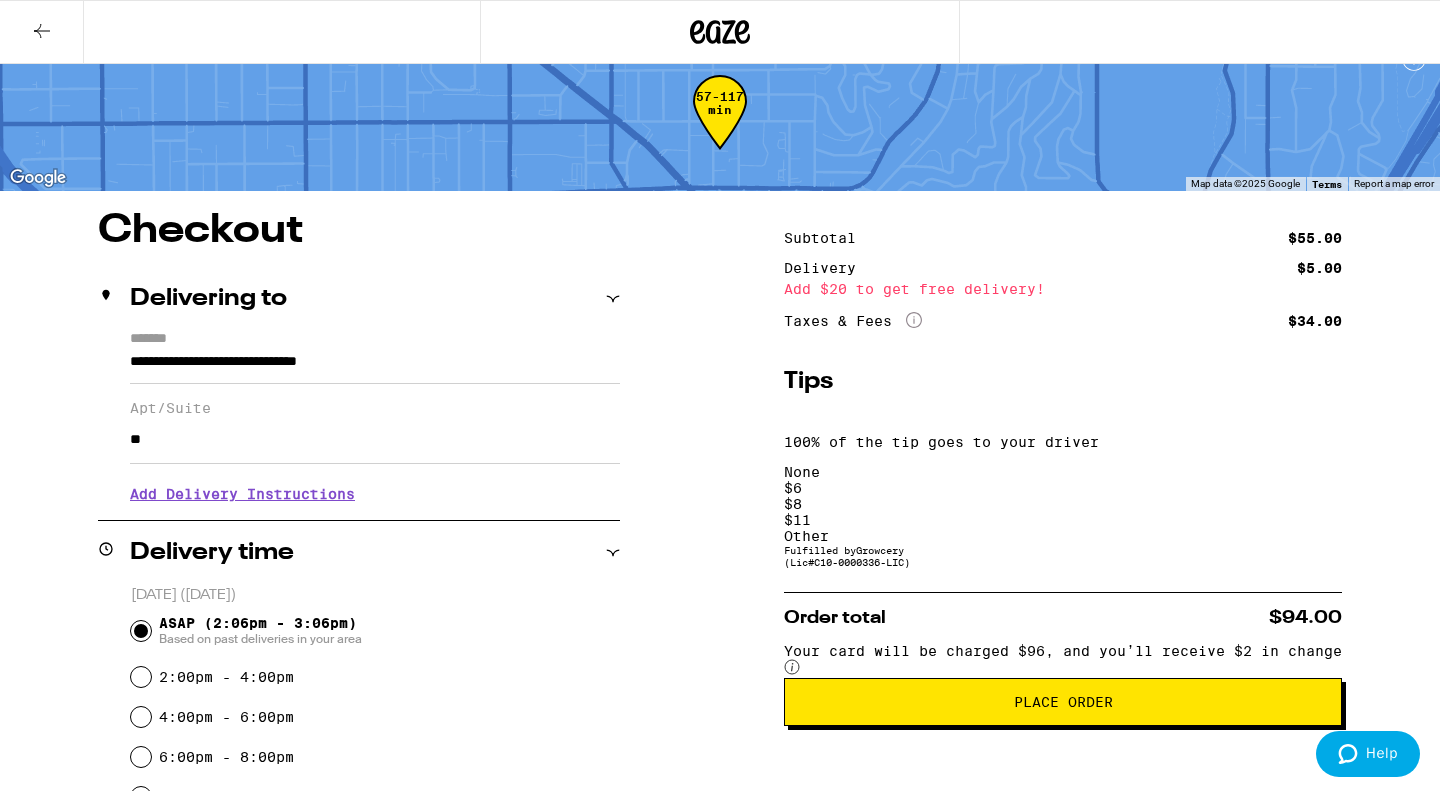 click on "Place Order" at bounding box center (1063, 702) 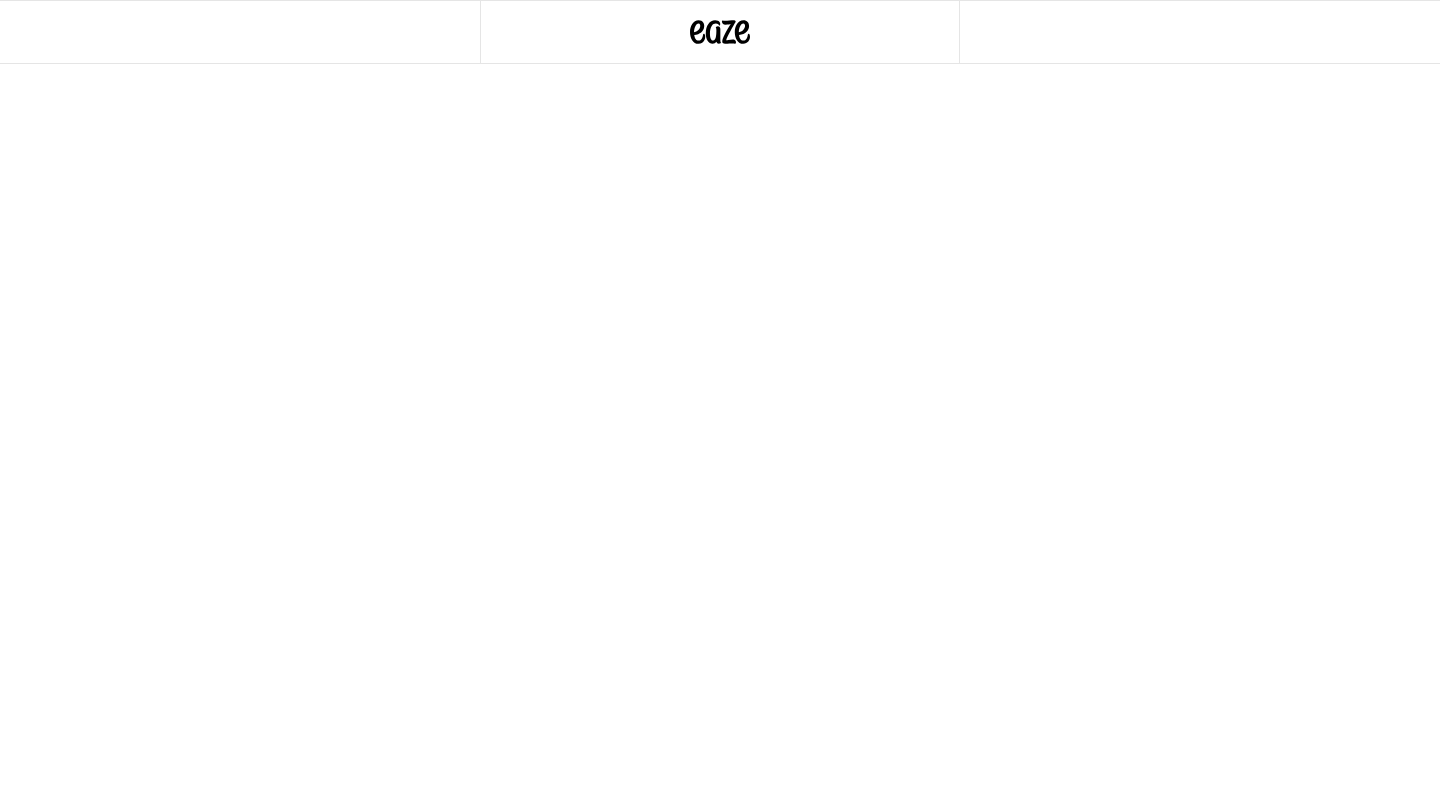 scroll, scrollTop: 0, scrollLeft: 0, axis: both 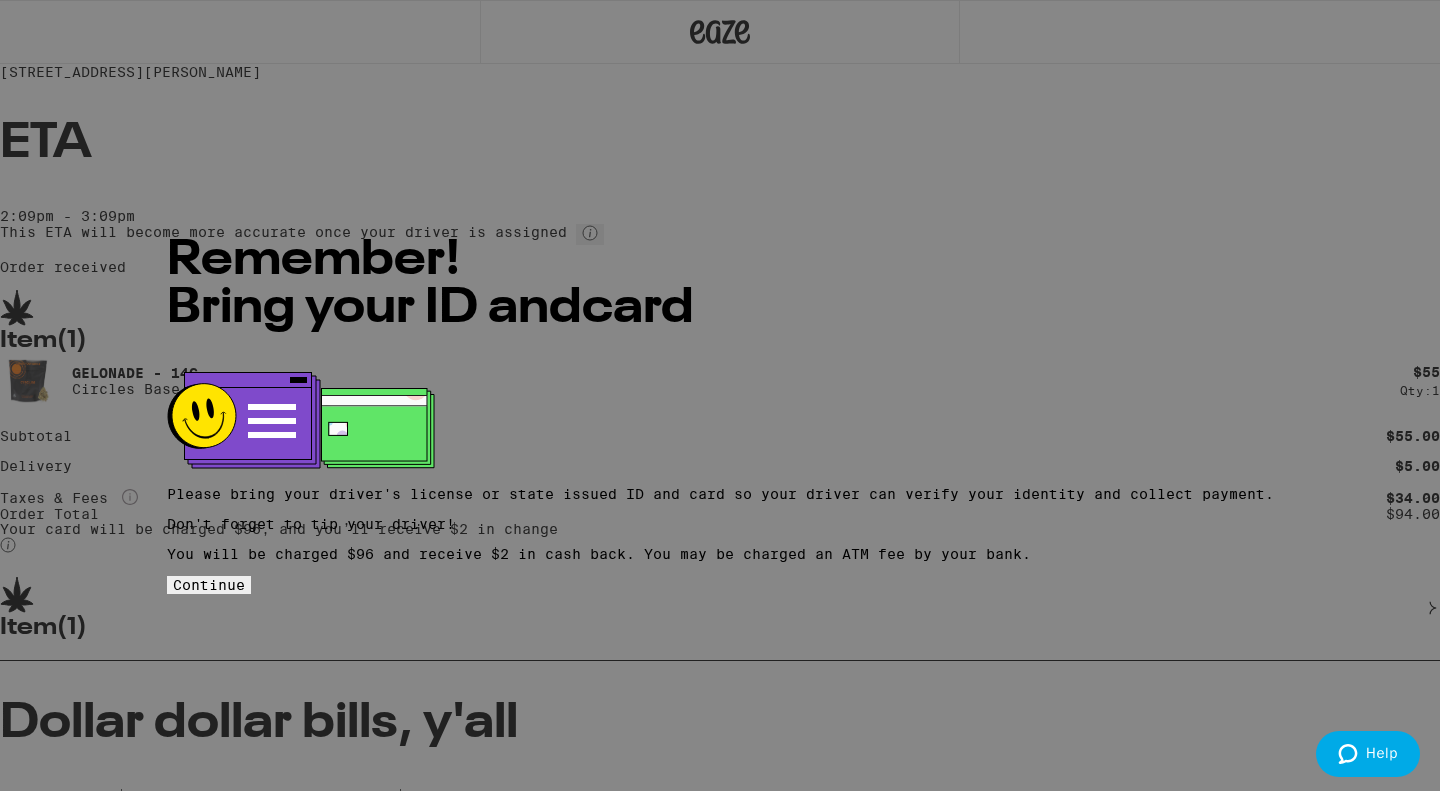 click on "Continue" at bounding box center (209, 585) 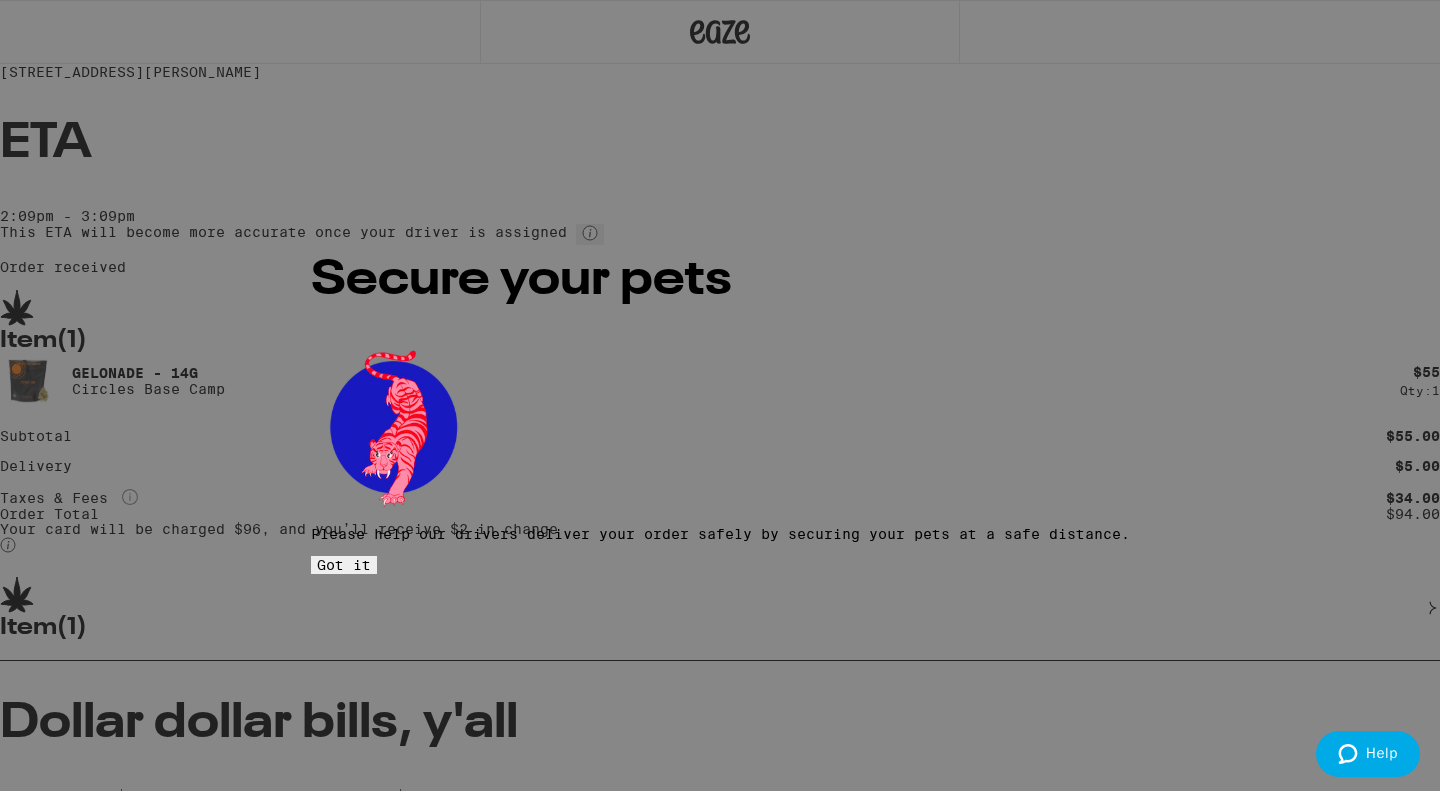 click on "Got it" at bounding box center (344, 565) 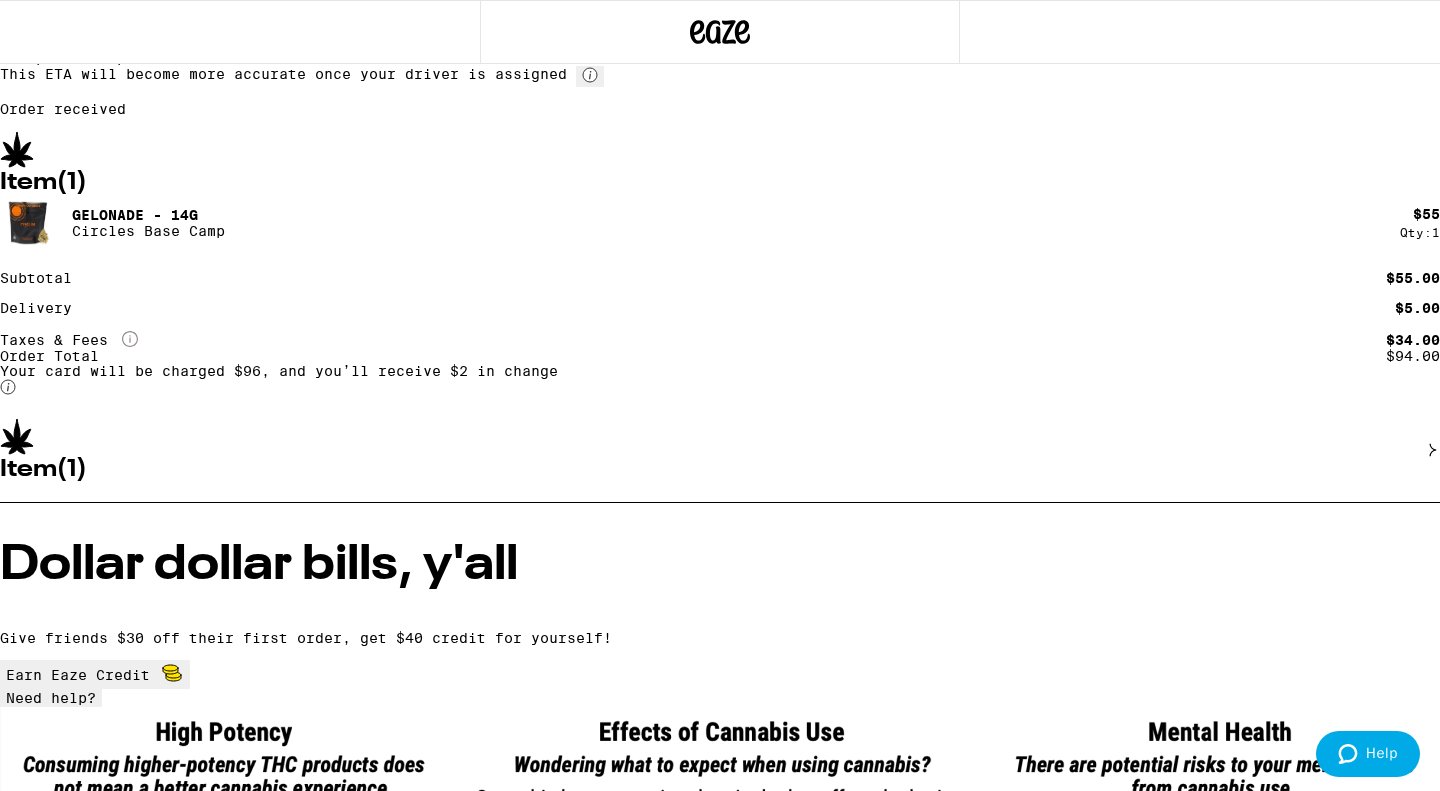 scroll, scrollTop: 161, scrollLeft: 0, axis: vertical 